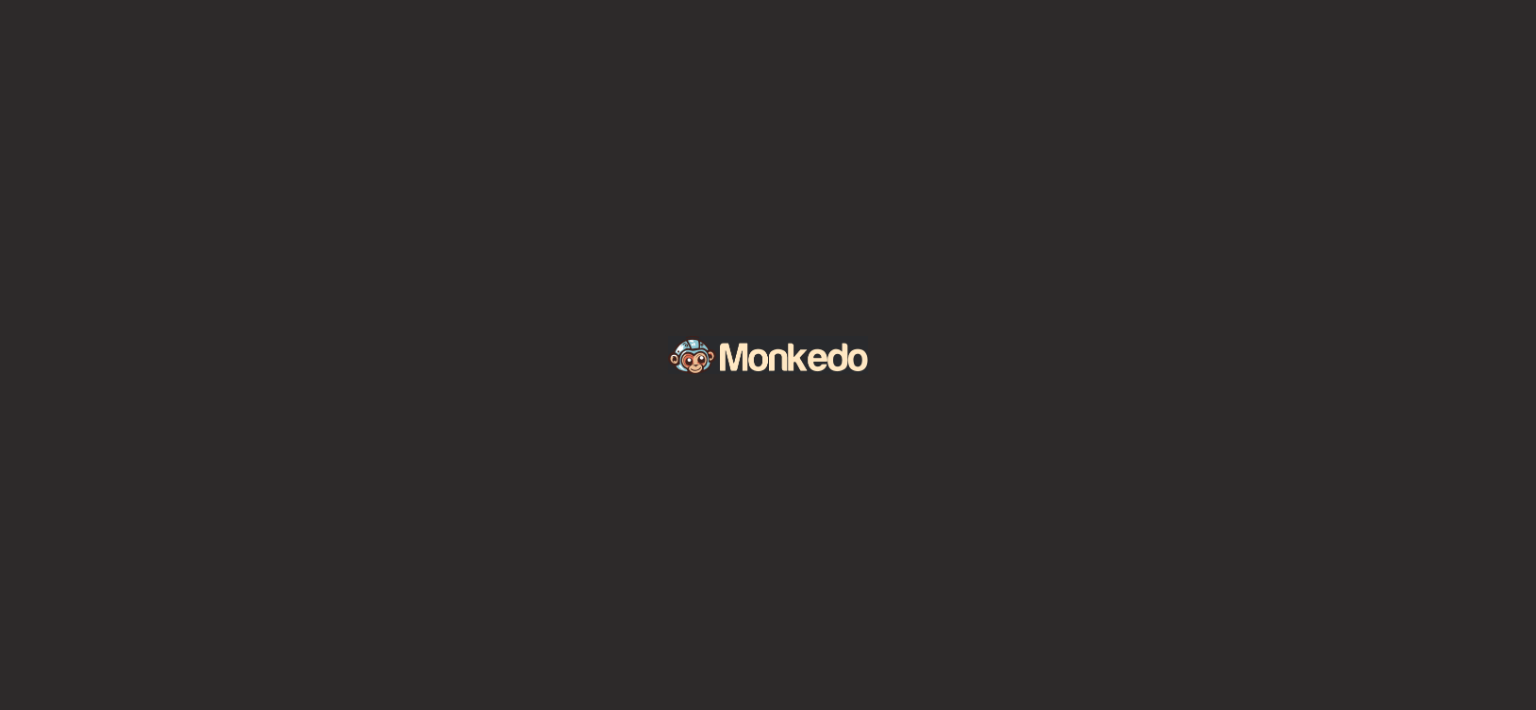 scroll, scrollTop: 0, scrollLeft: 0, axis: both 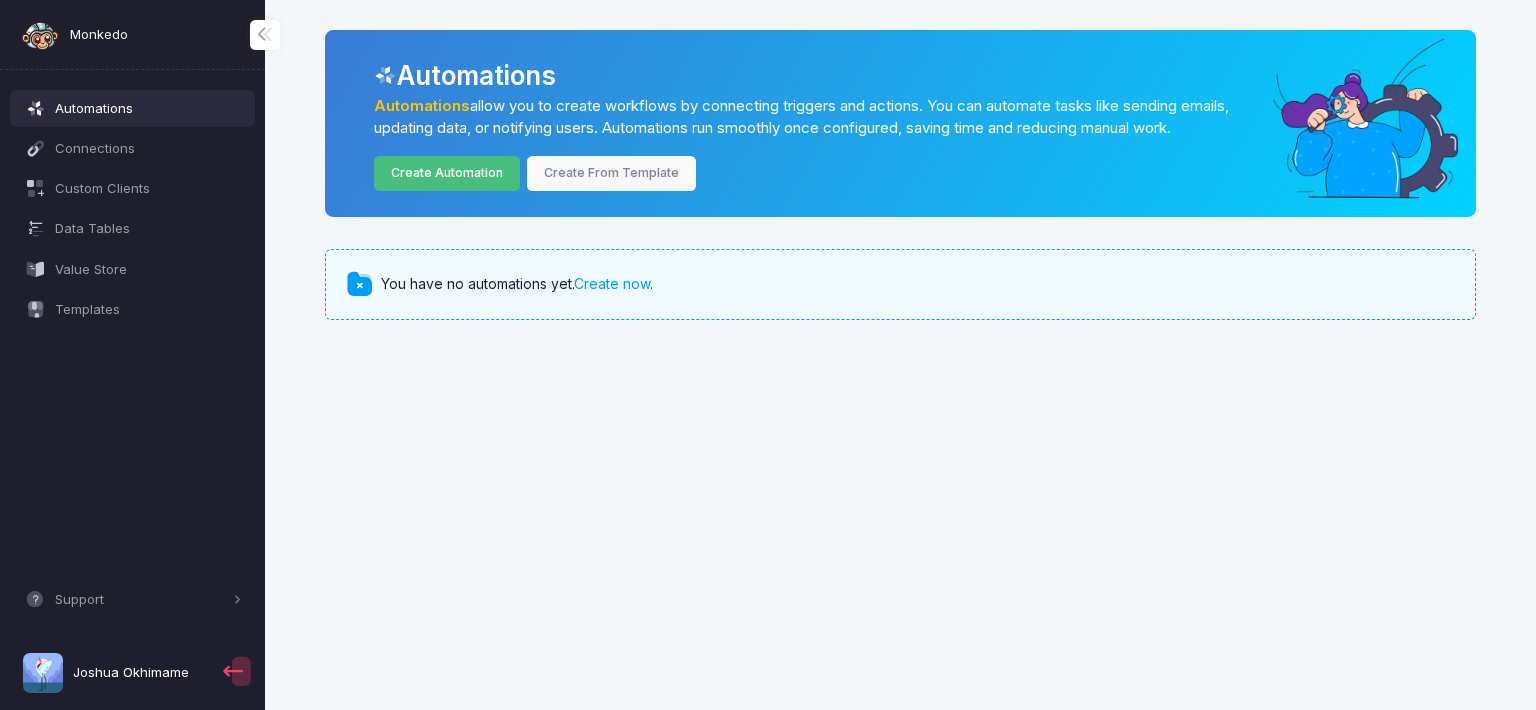 click on "Create Automation" 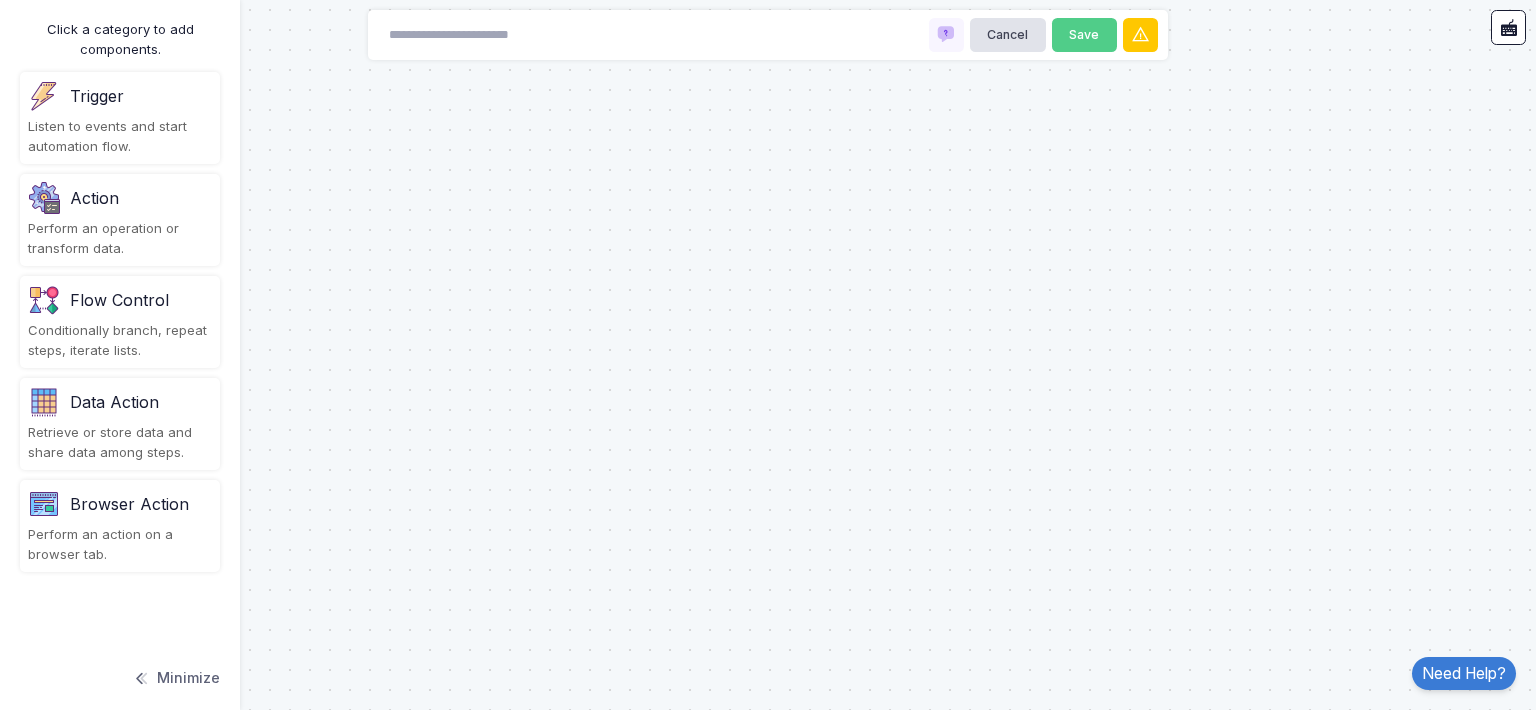 click on "Perform an operation or transform data." at bounding box center [120, 238] 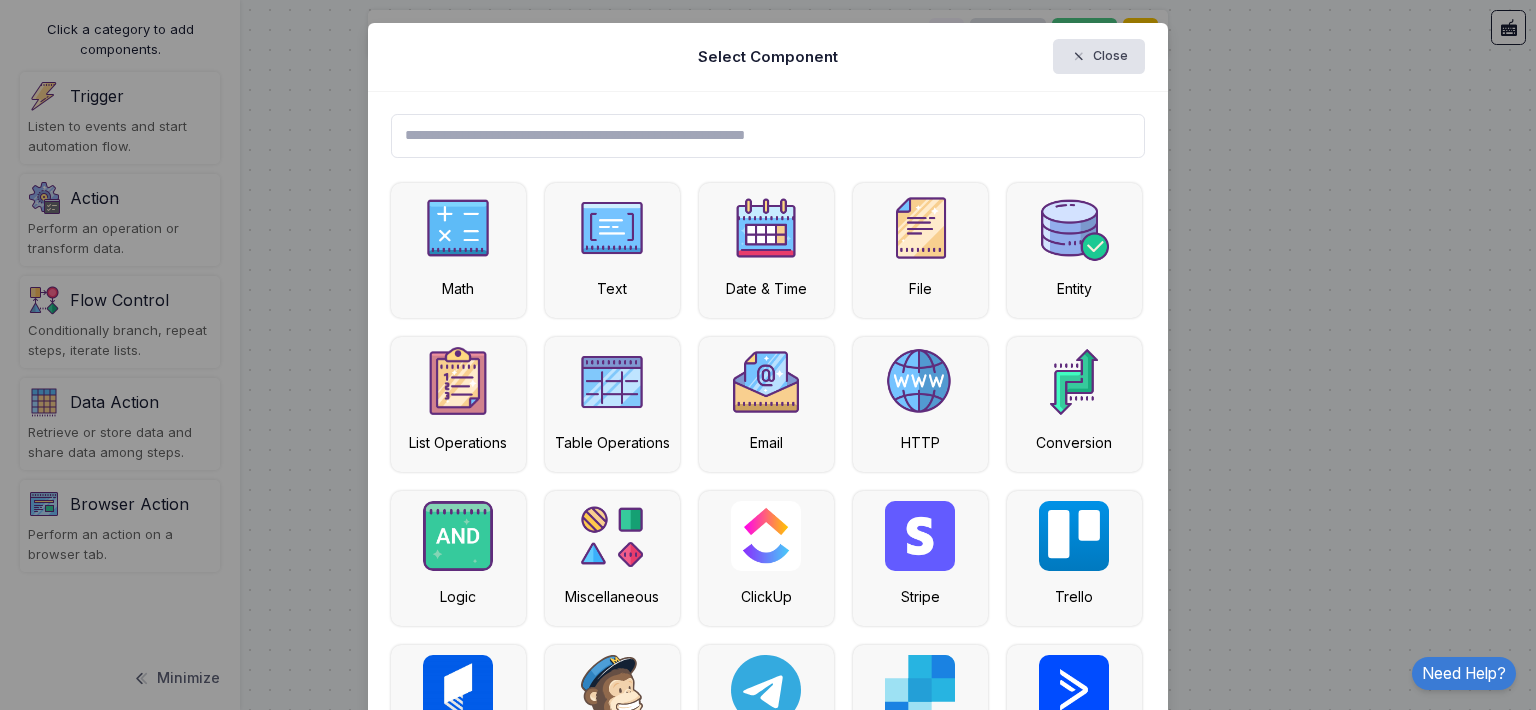 click on "Select Component Close  Math Text Date & Time File Entity List Operations Table Operations Email HTTP Conversion Logic Miscellaneous ClickUp Stripe Trello Cubicl MailChimp Telegram Bot SendGrid ActiveCampaign Show More Apps" 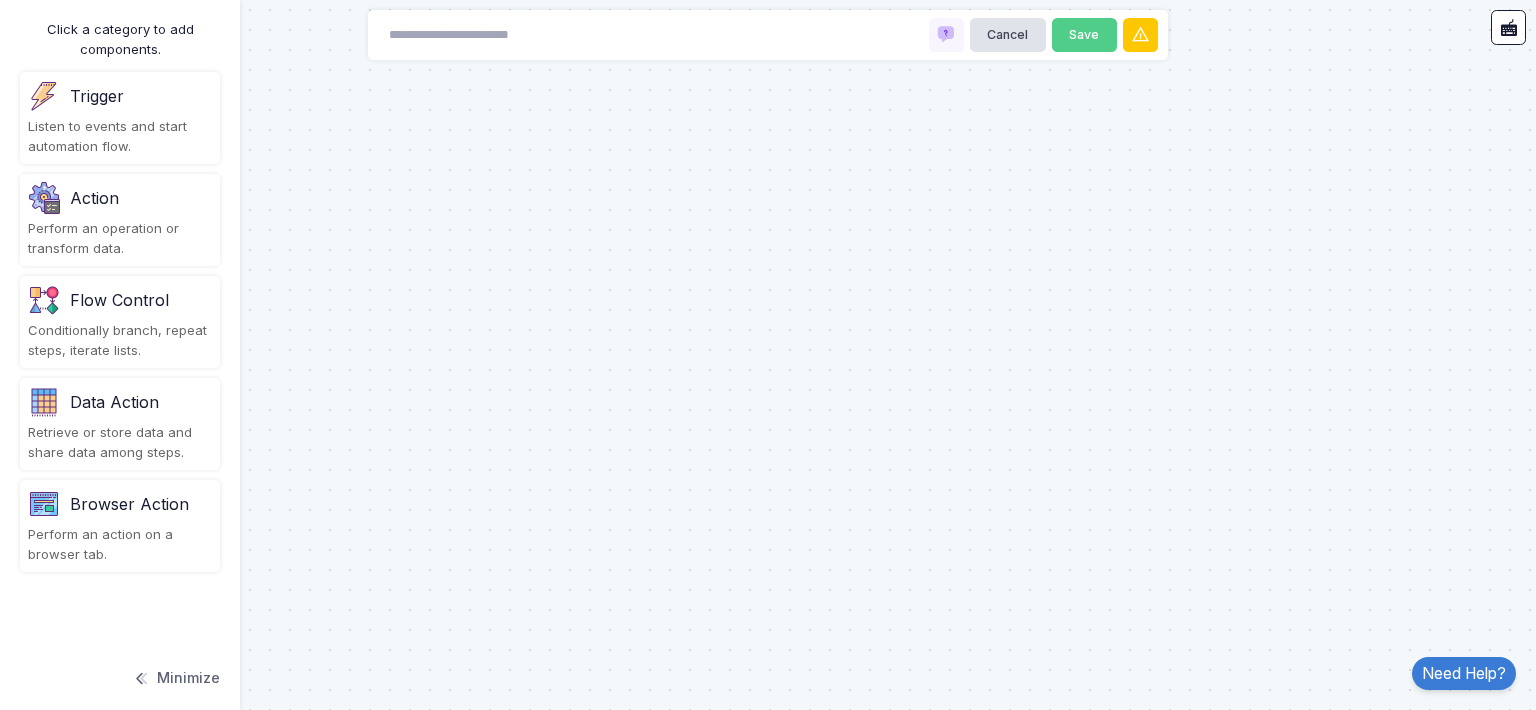 click on "Listen to events and start automation flow." at bounding box center [120, 136] 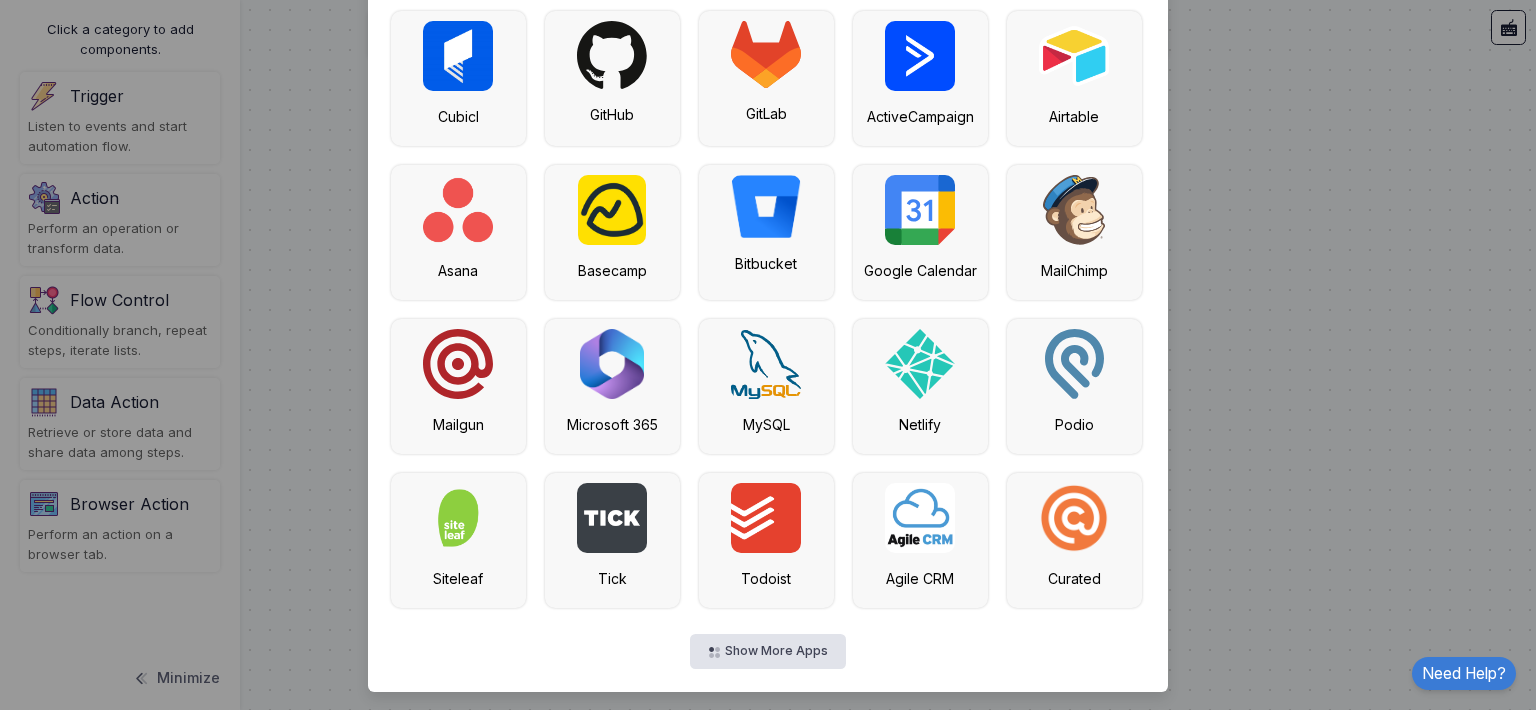 scroll, scrollTop: 430, scrollLeft: 0, axis: vertical 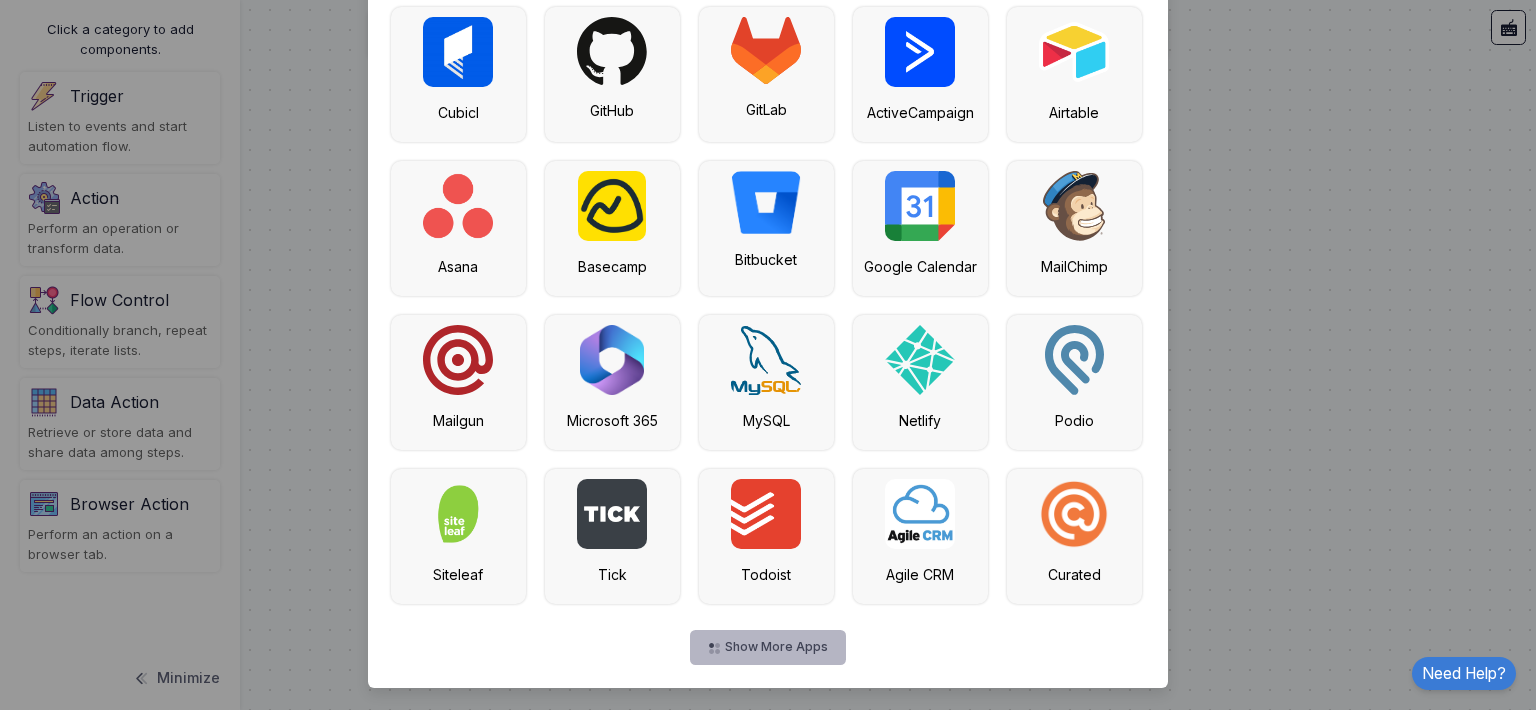 click on "Show More Apps" 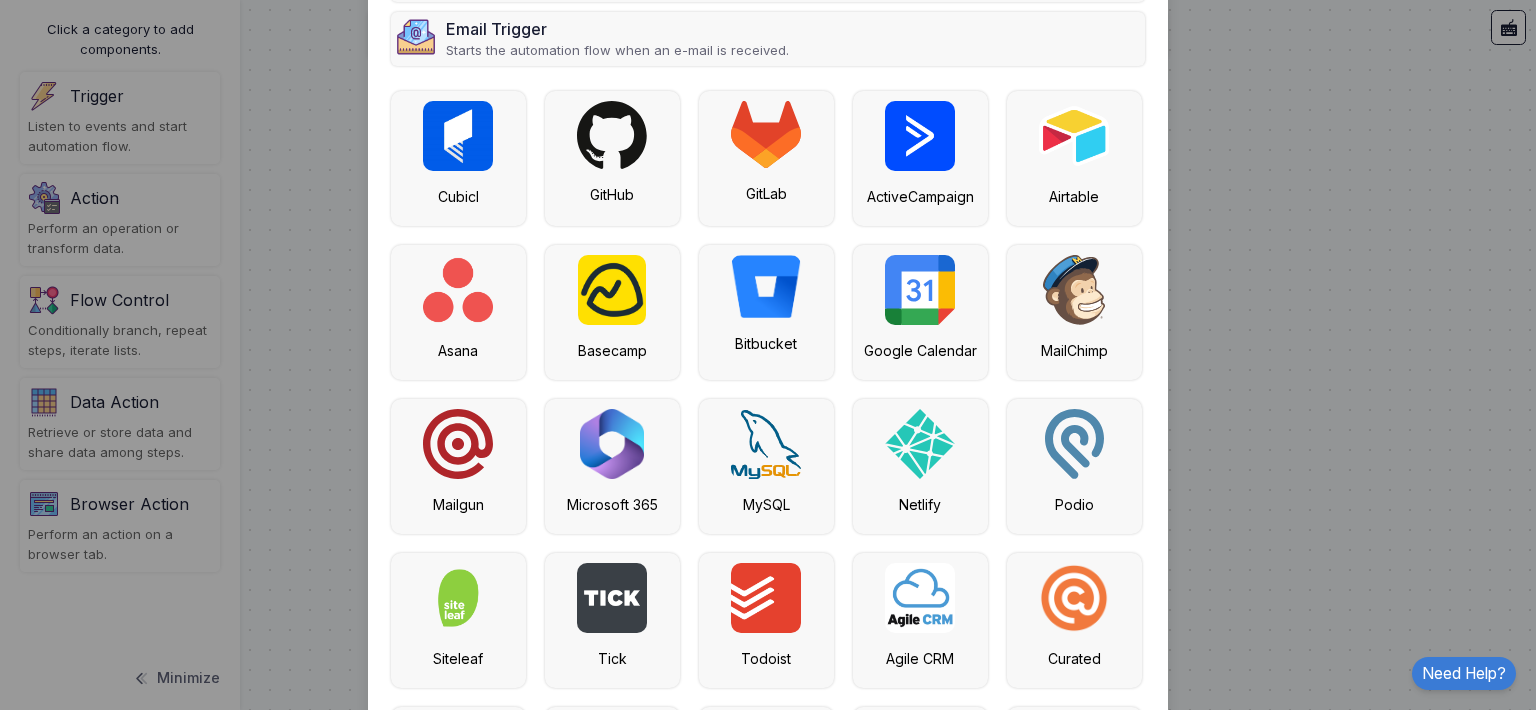 scroll, scrollTop: 0, scrollLeft: 0, axis: both 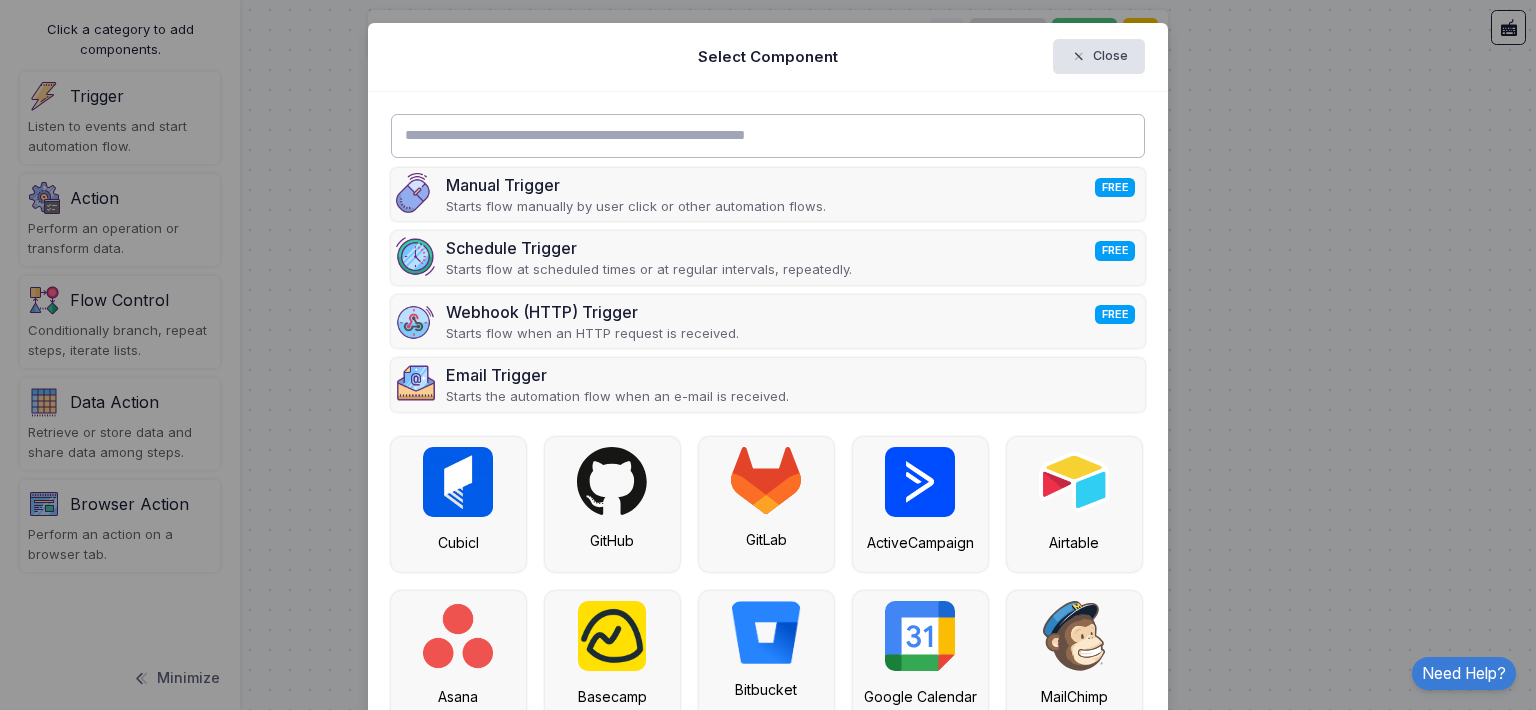 click 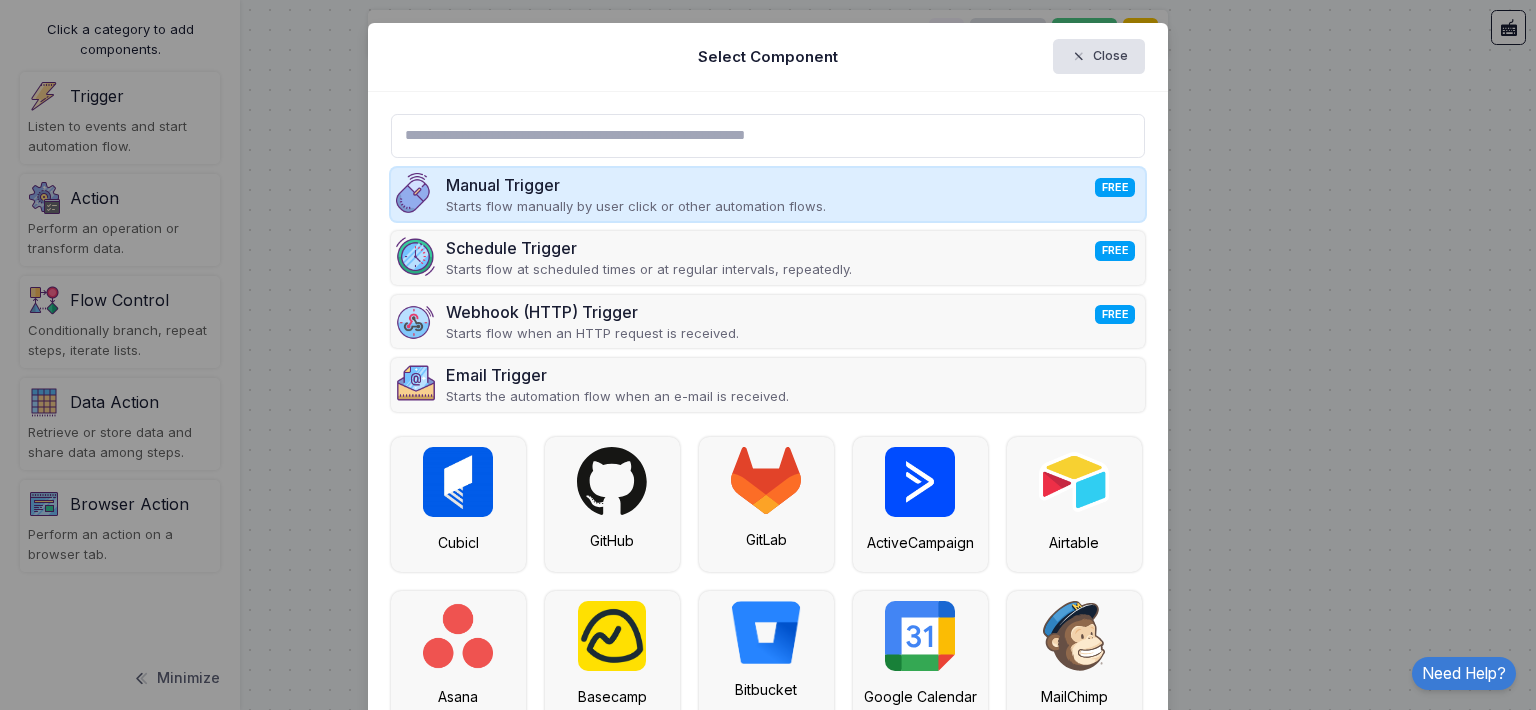 click on "Manual Trigger  FREE" at bounding box center (636, 185) 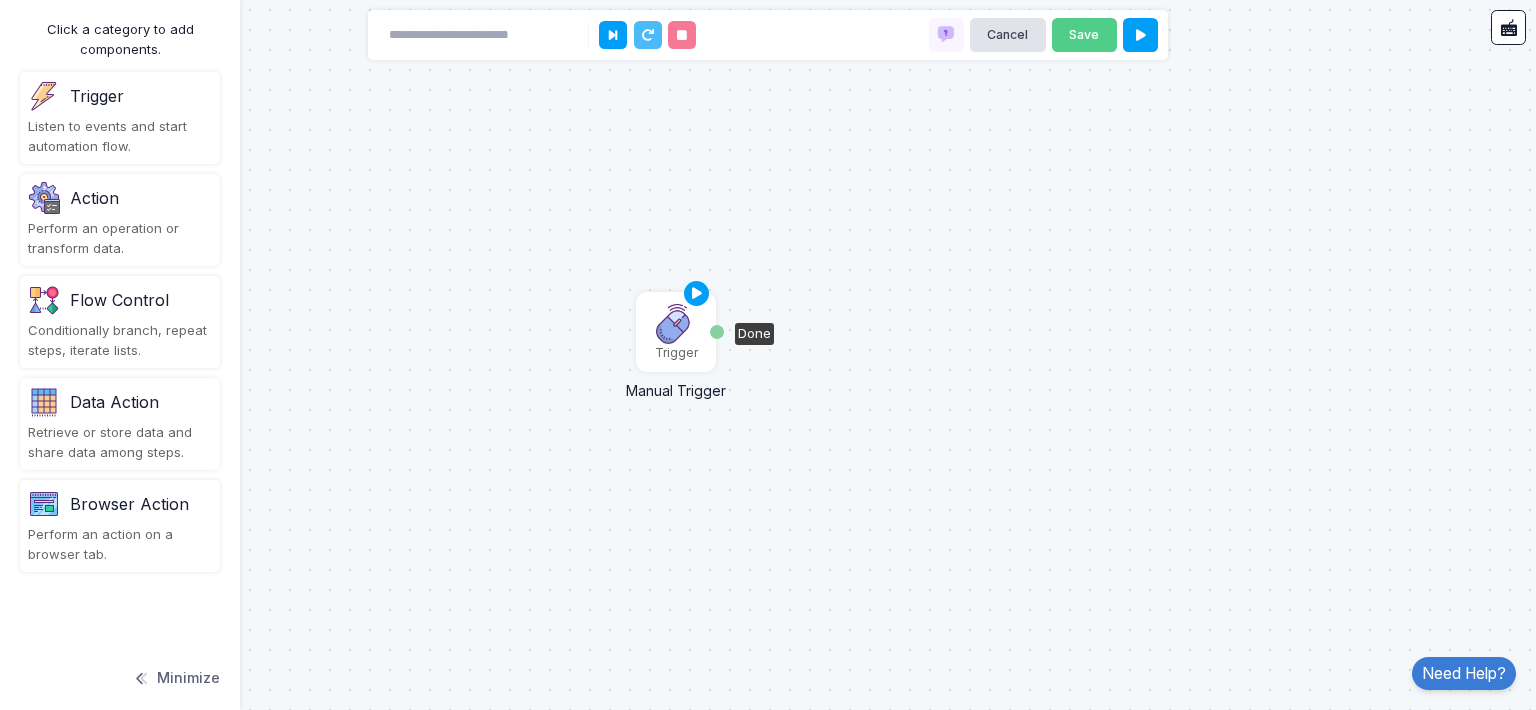 click 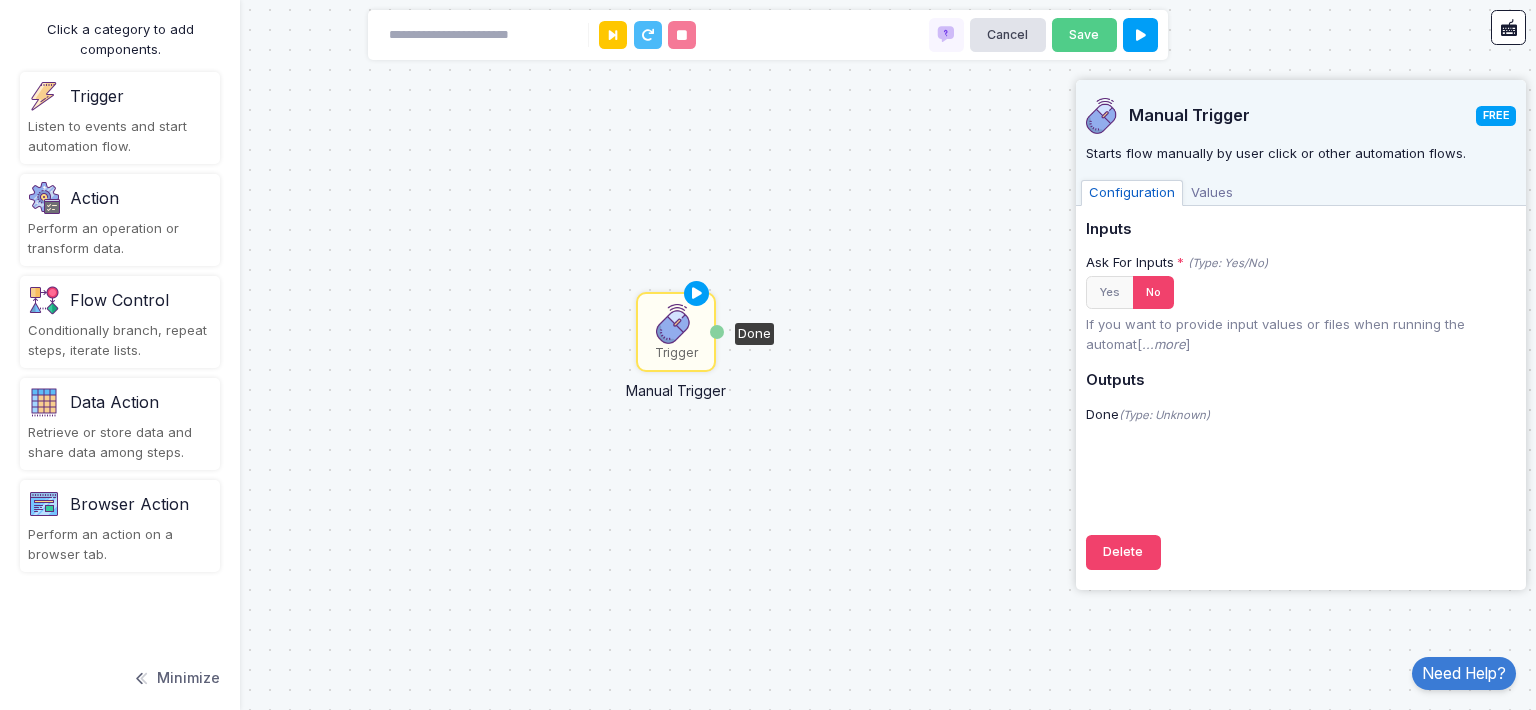 click on "Done" 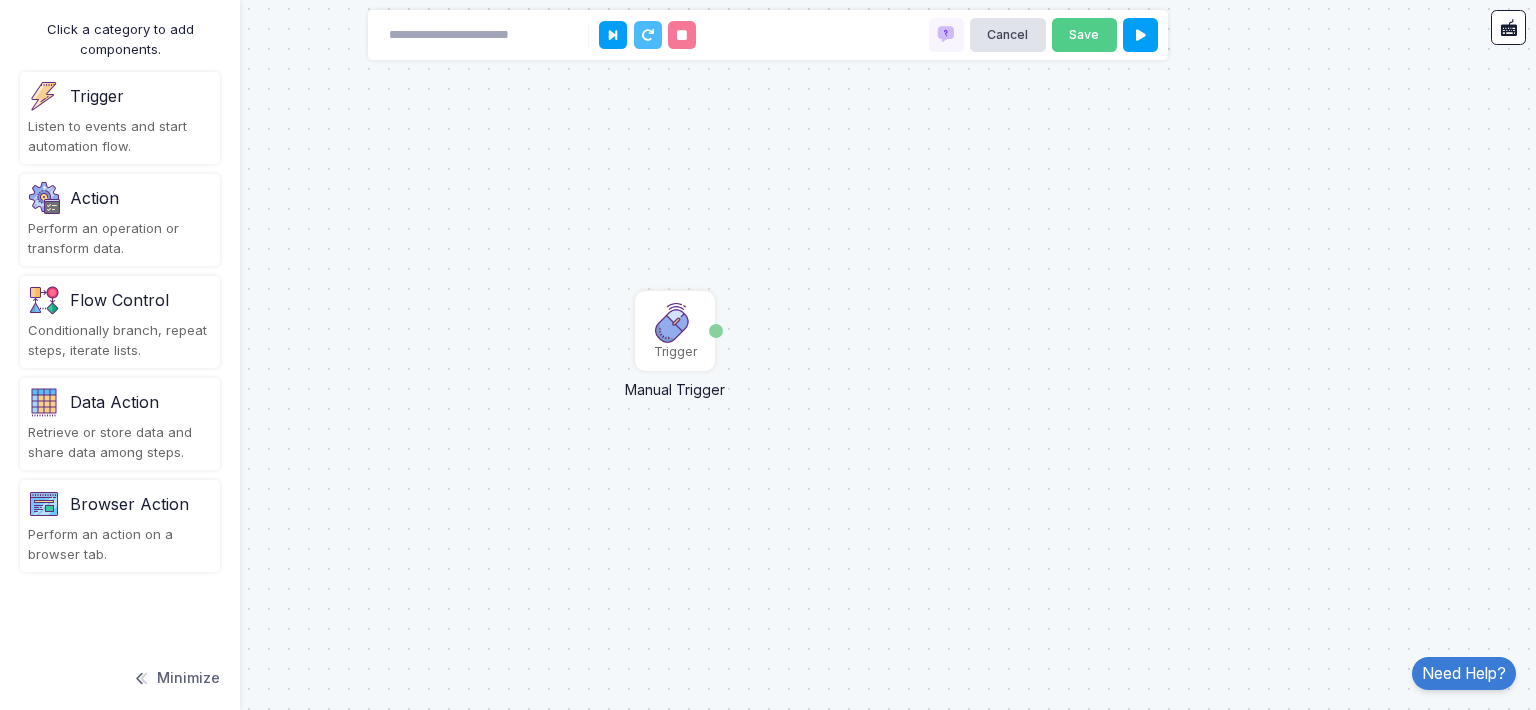click on "Trigger Manual Trigger Done" 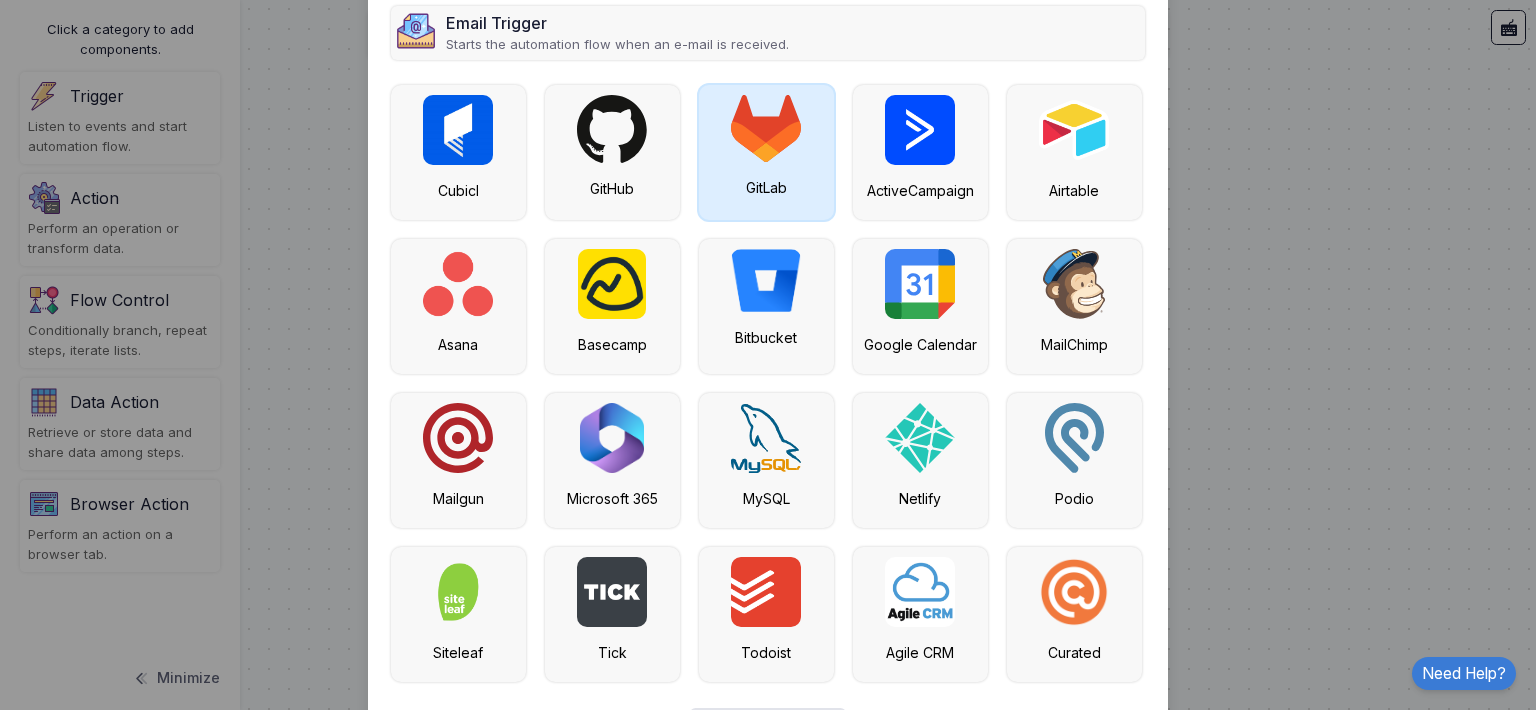 scroll, scrollTop: 0, scrollLeft: 0, axis: both 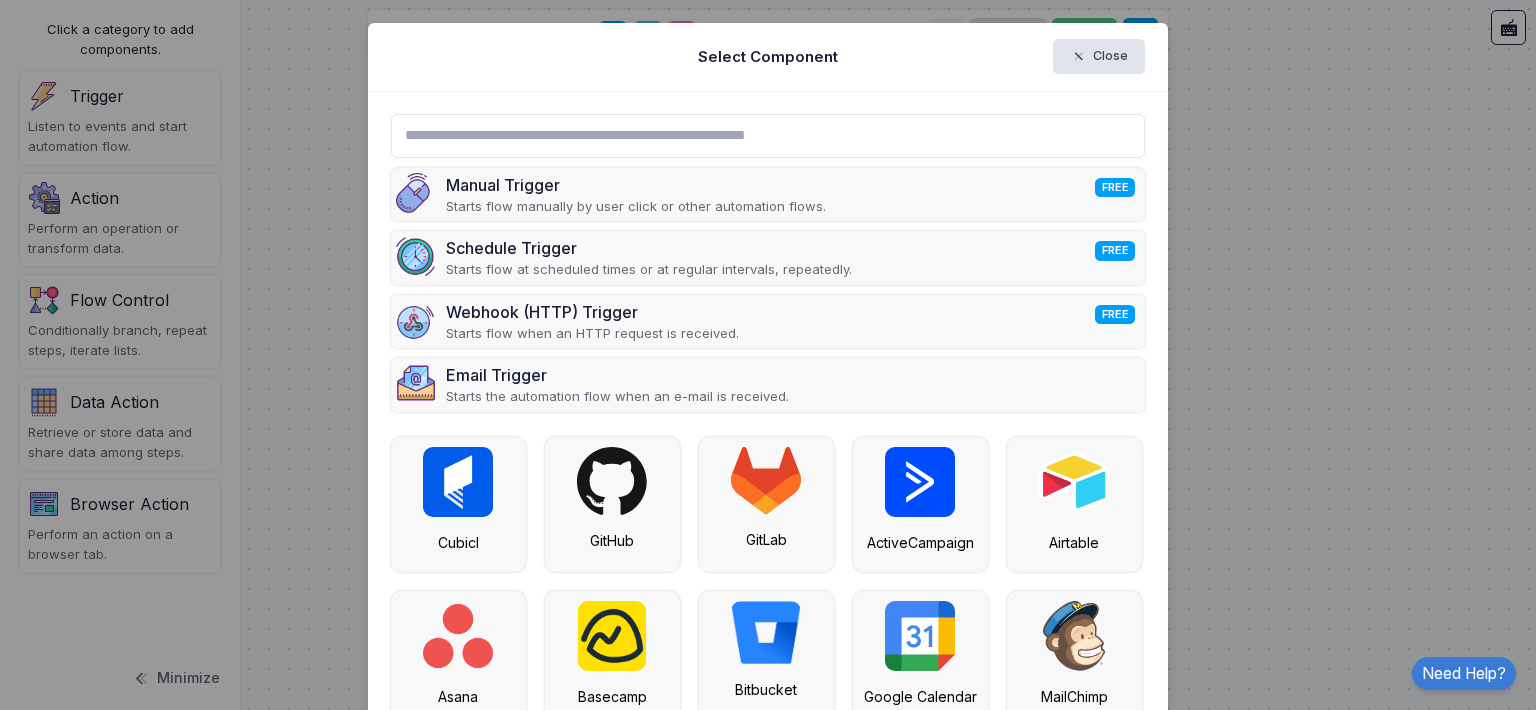 click 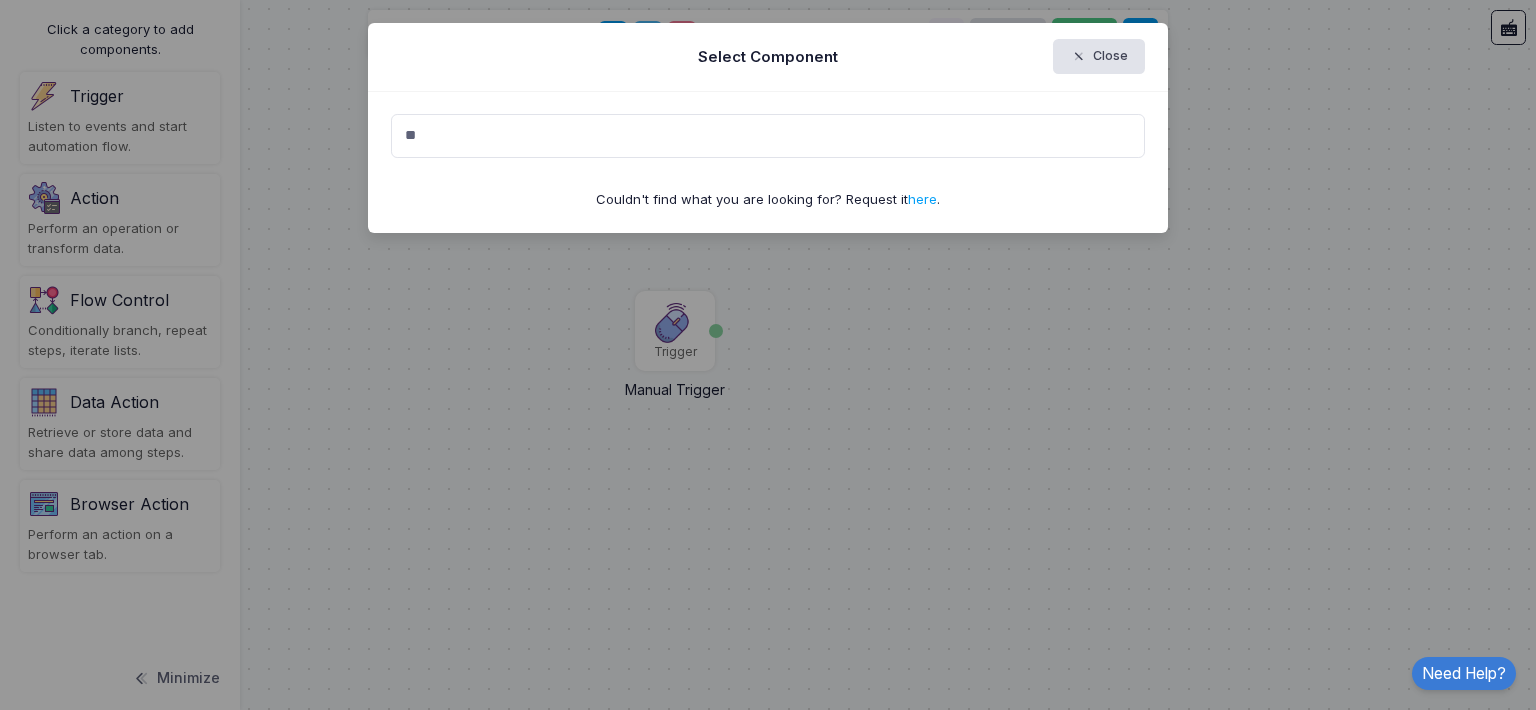 type on "*" 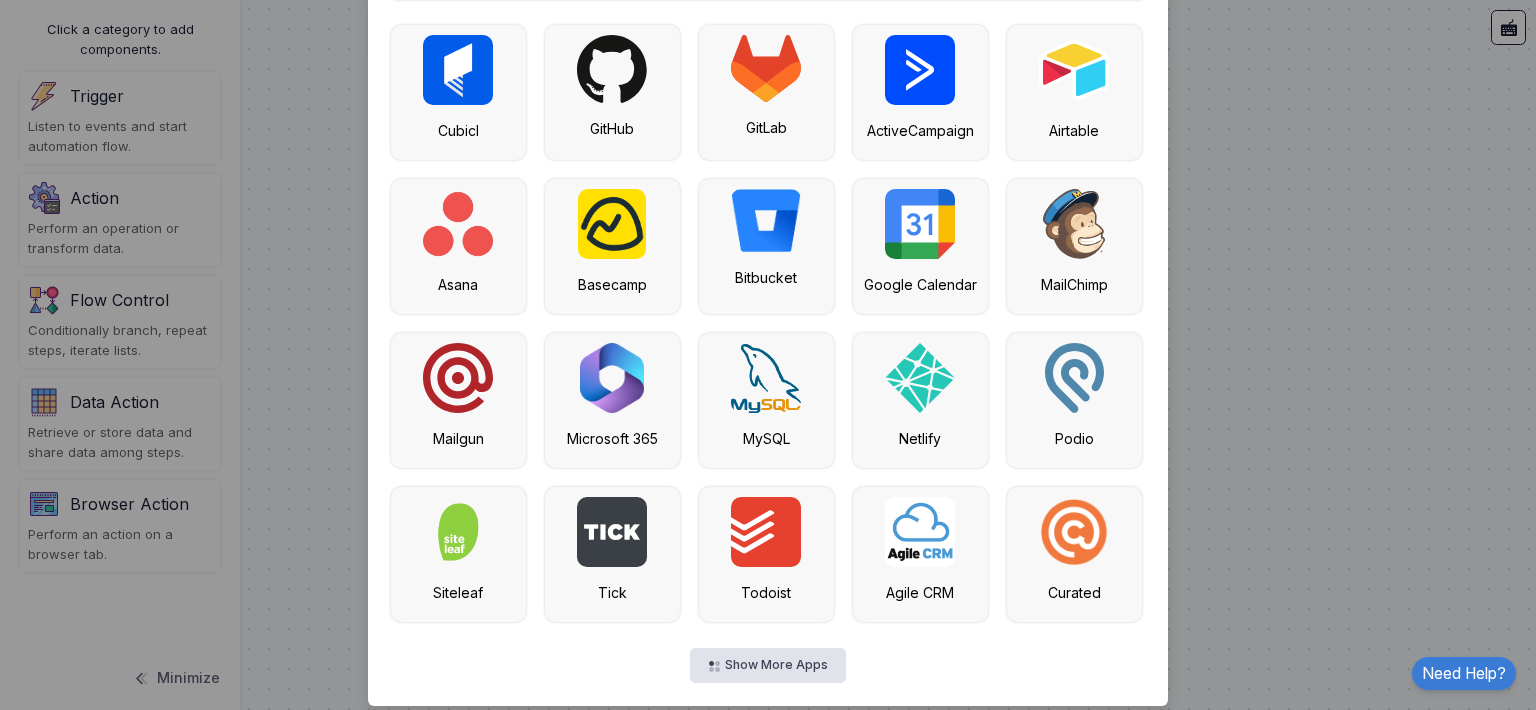 scroll, scrollTop: 430, scrollLeft: 0, axis: vertical 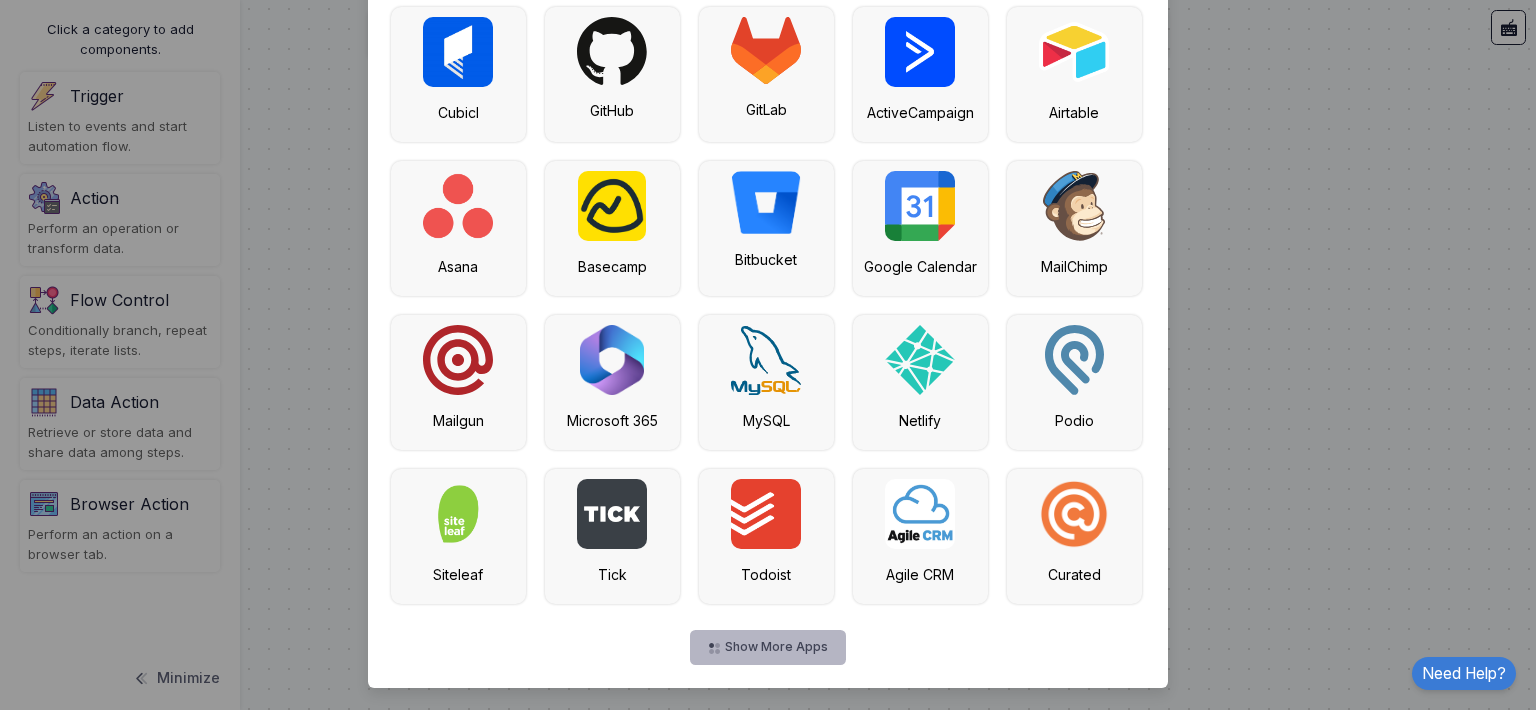 click on "Show More Apps" 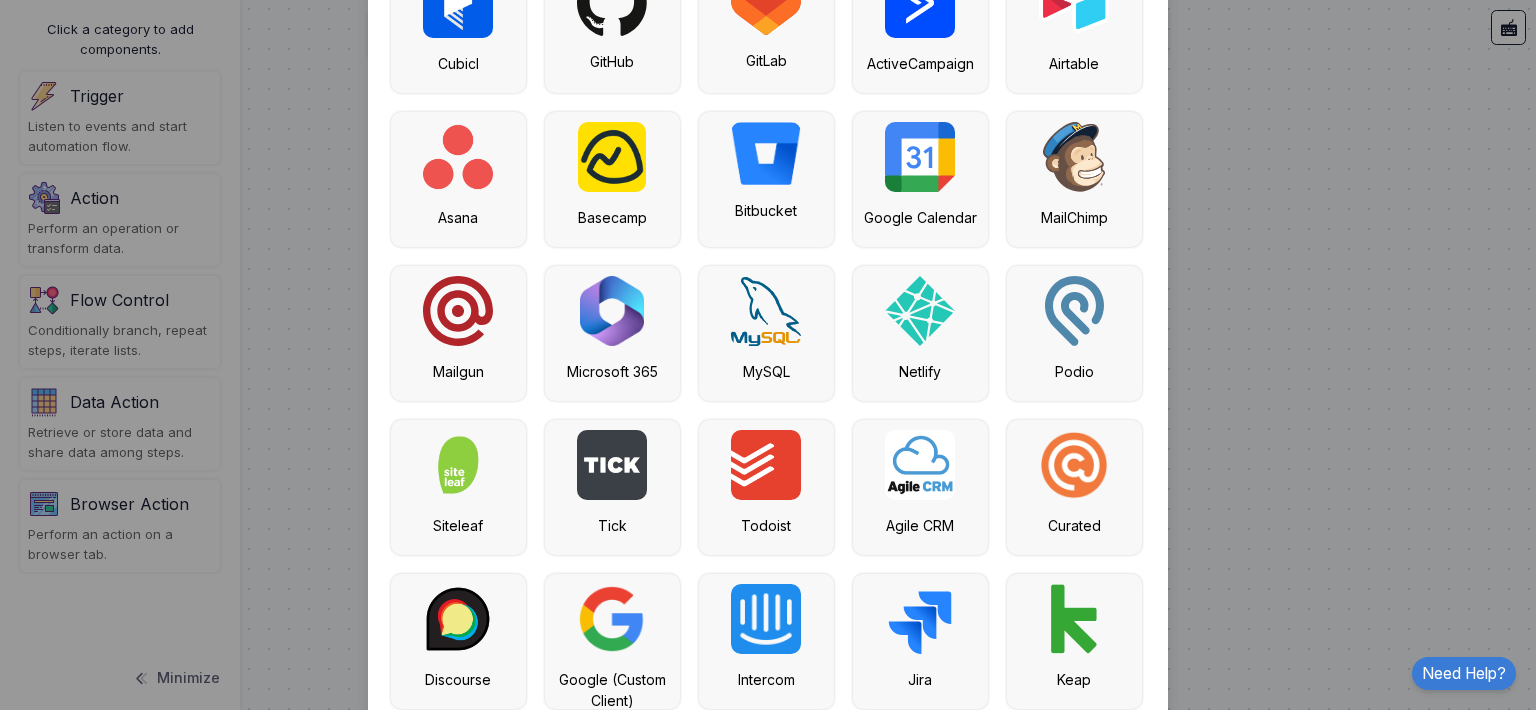 scroll, scrollTop: 1046, scrollLeft: 0, axis: vertical 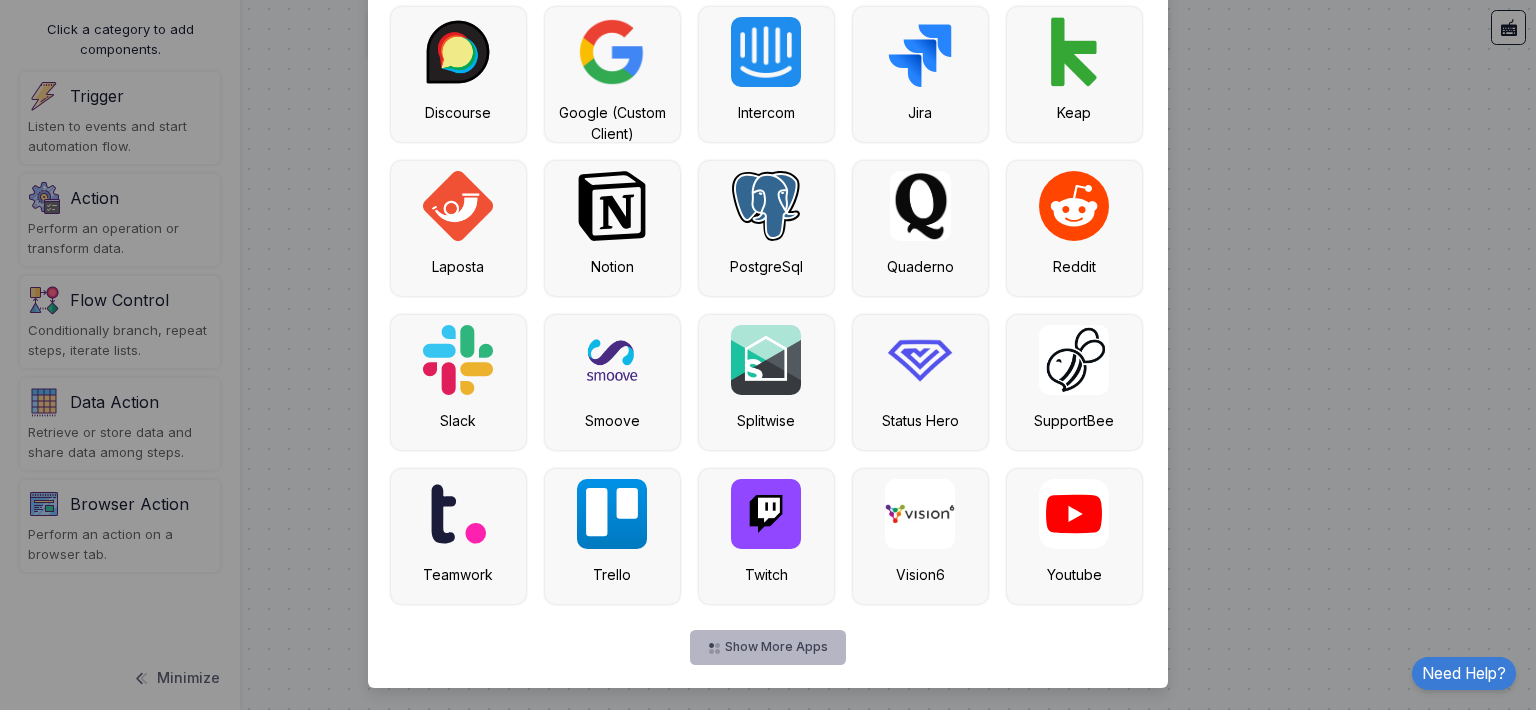 click on "Show More Apps" 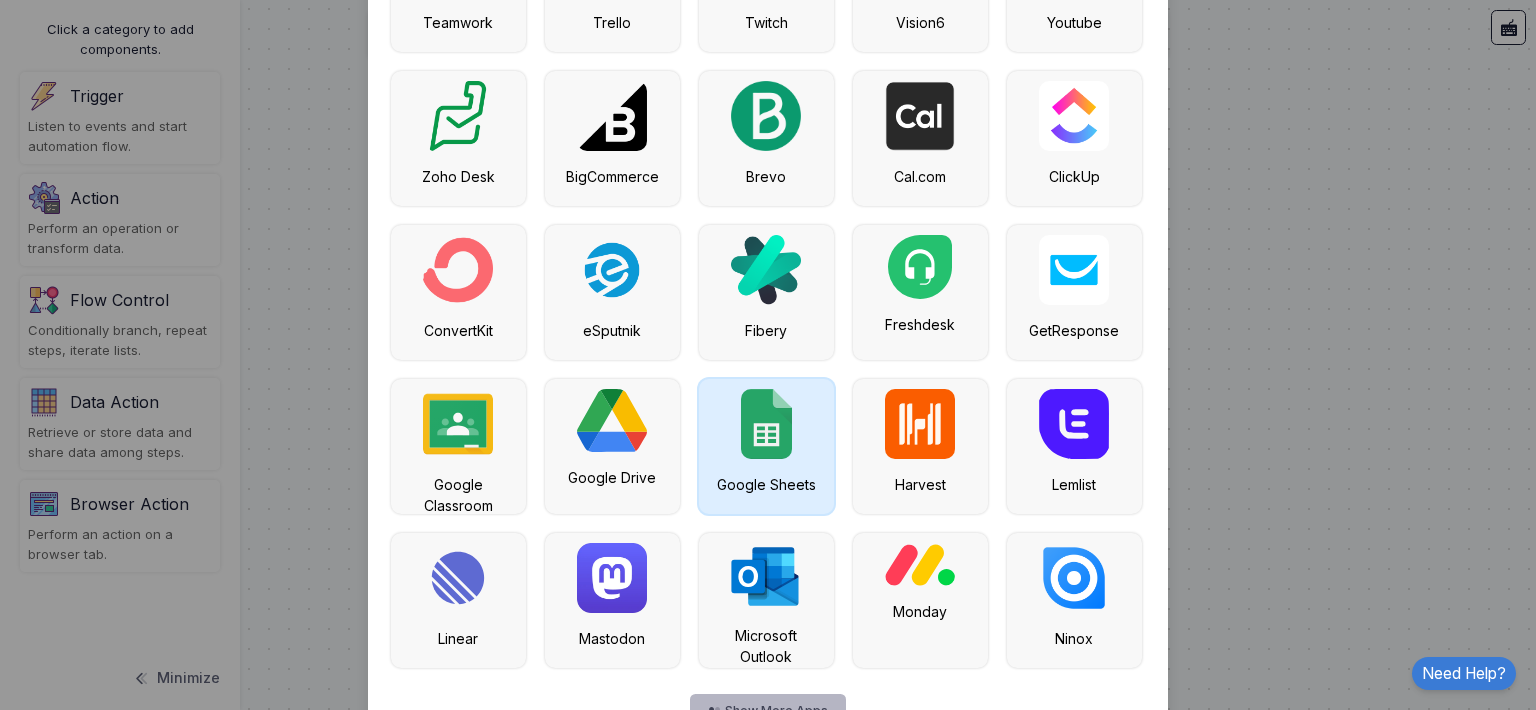scroll, scrollTop: 1662, scrollLeft: 0, axis: vertical 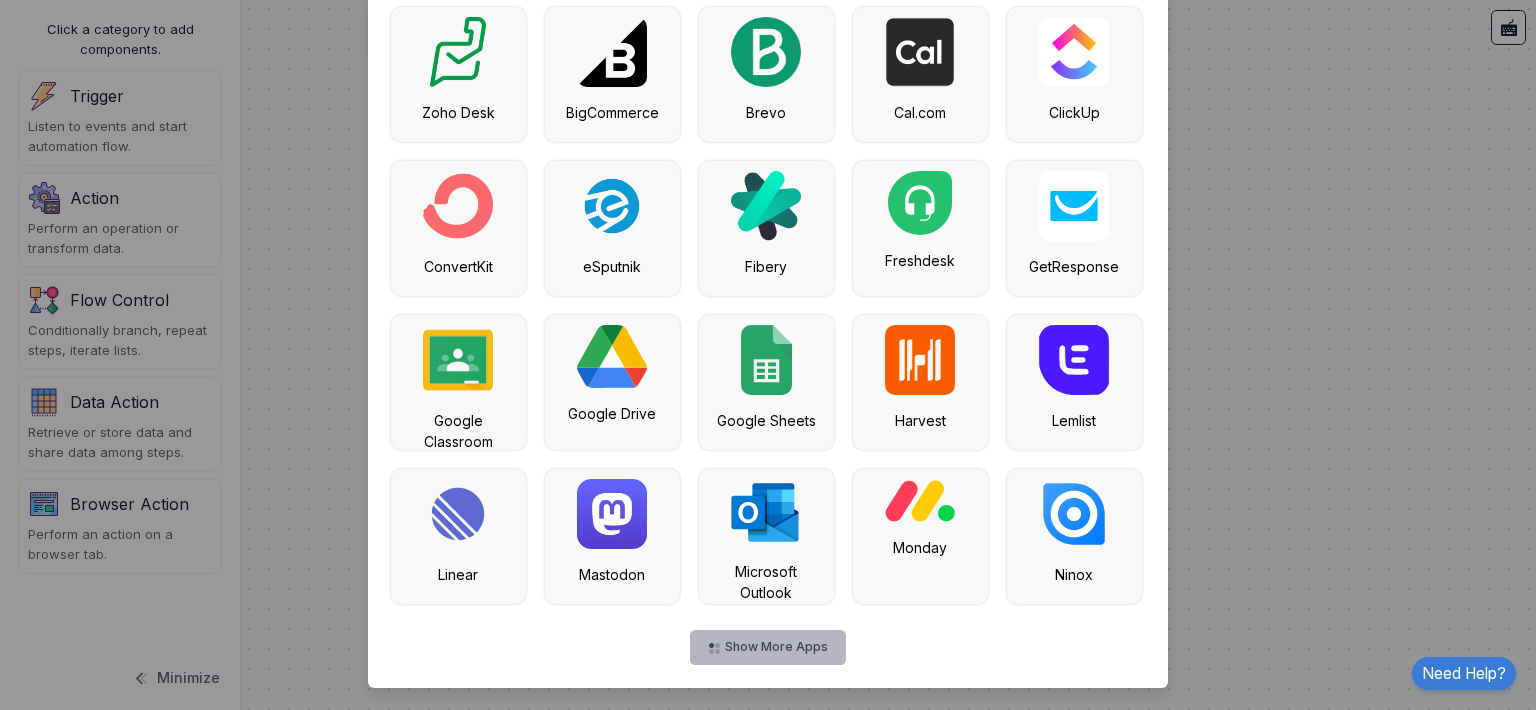 click on "Show More Apps" 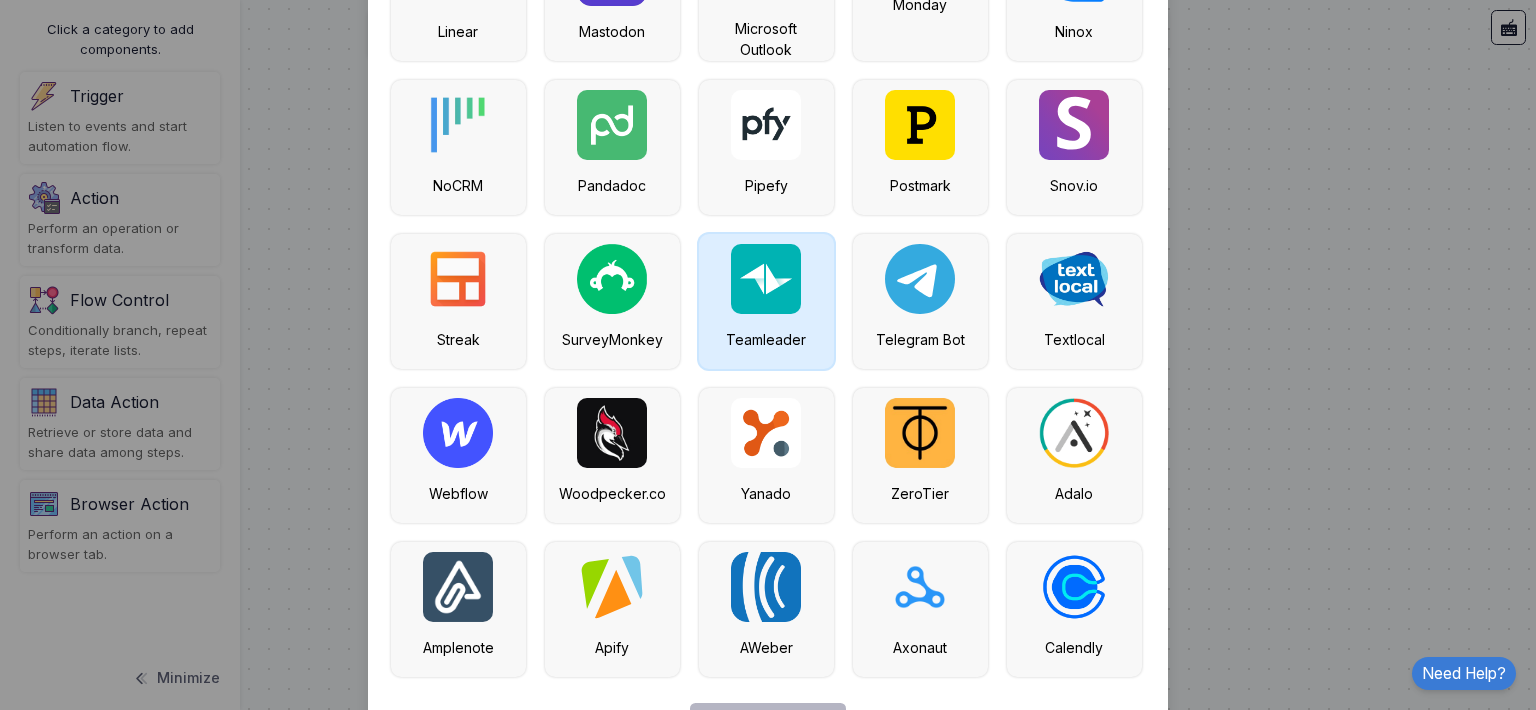 scroll, scrollTop: 2278, scrollLeft: 0, axis: vertical 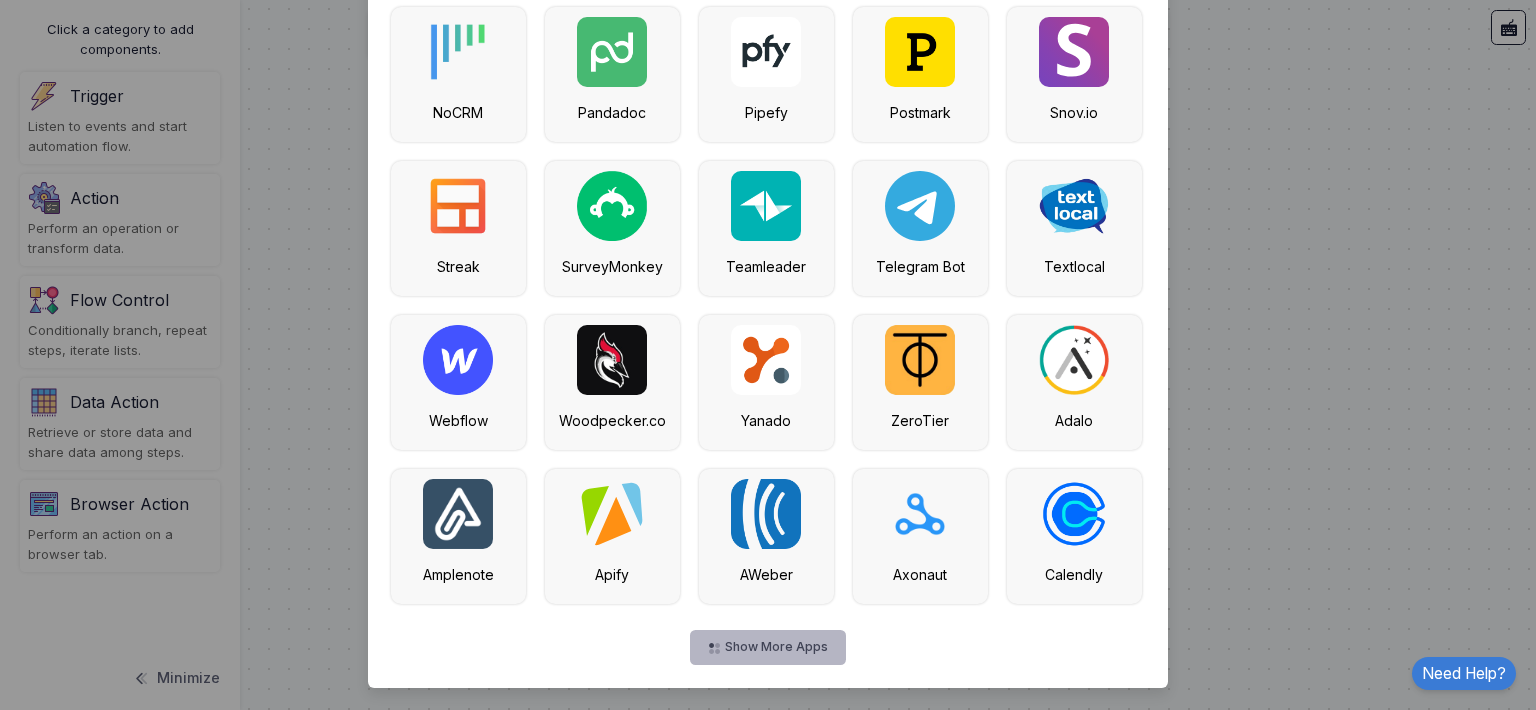 click on "Show More Apps" 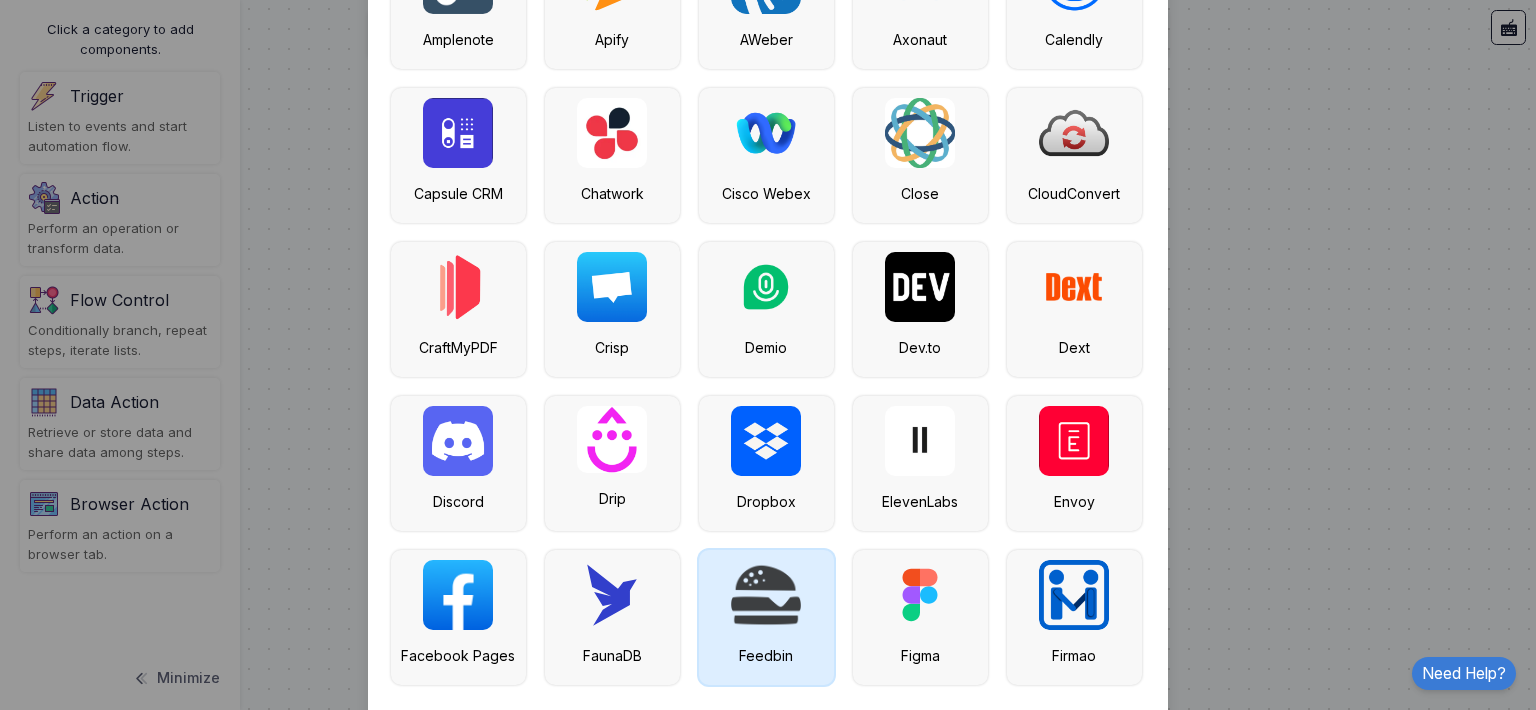 scroll, scrollTop: 2894, scrollLeft: 0, axis: vertical 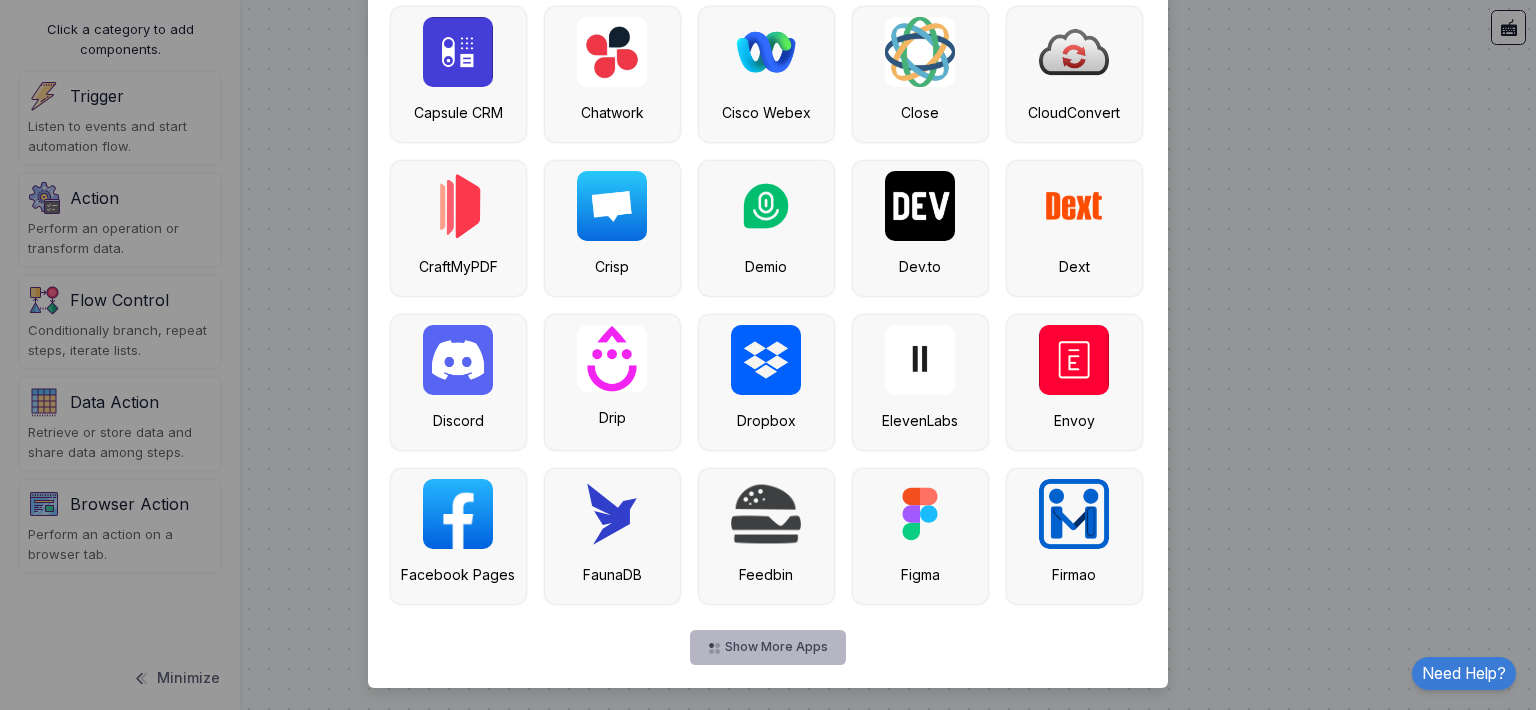 click on "Show More Apps" 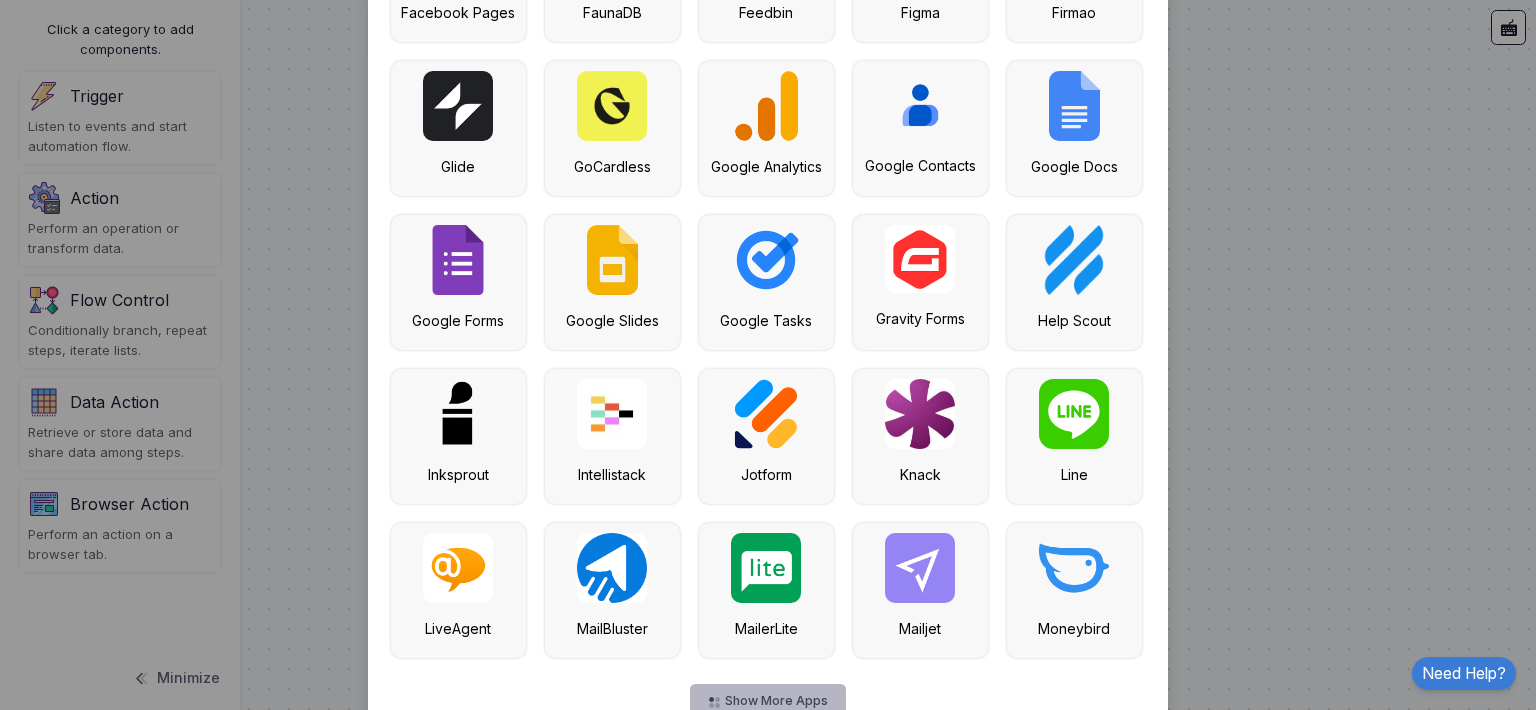 scroll, scrollTop: 3510, scrollLeft: 0, axis: vertical 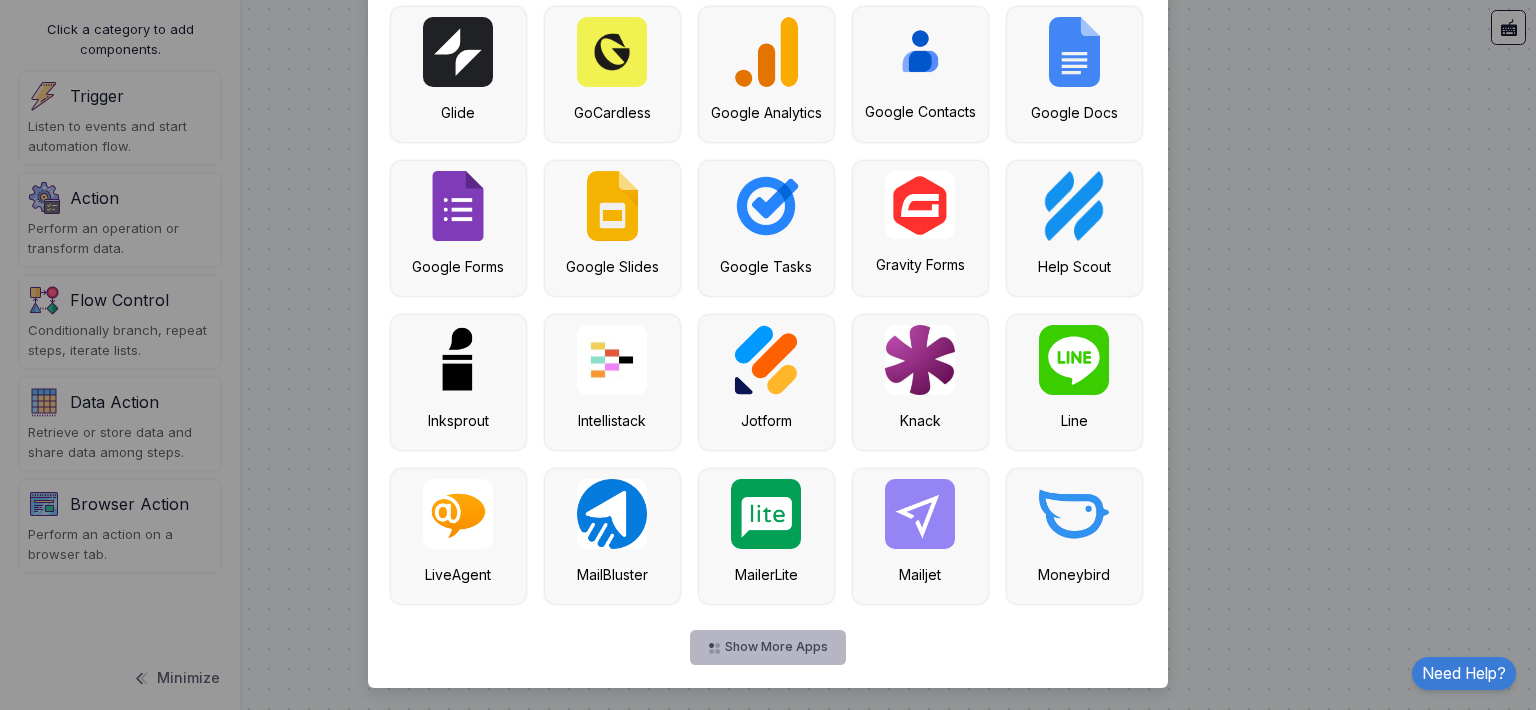 click on "Show More Apps" 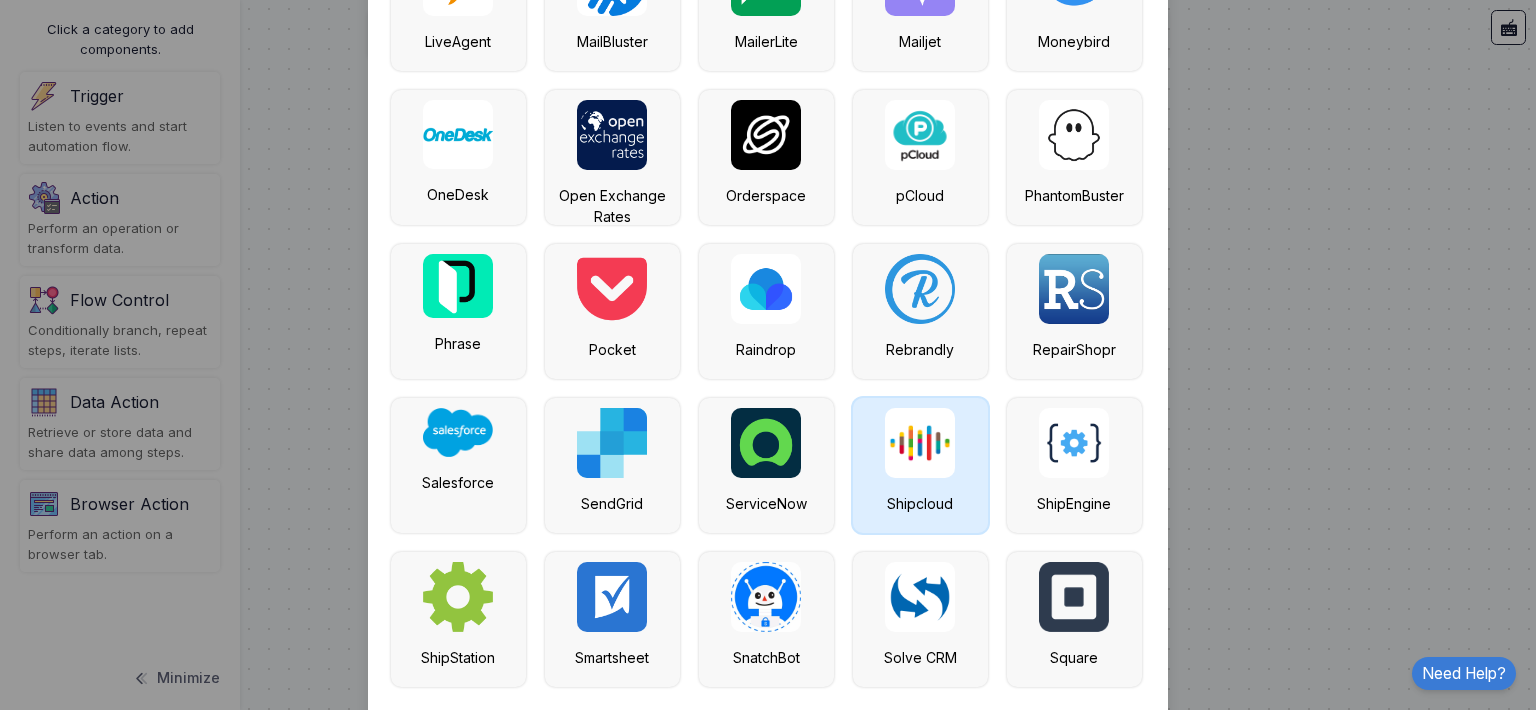 scroll, scrollTop: 4126, scrollLeft: 0, axis: vertical 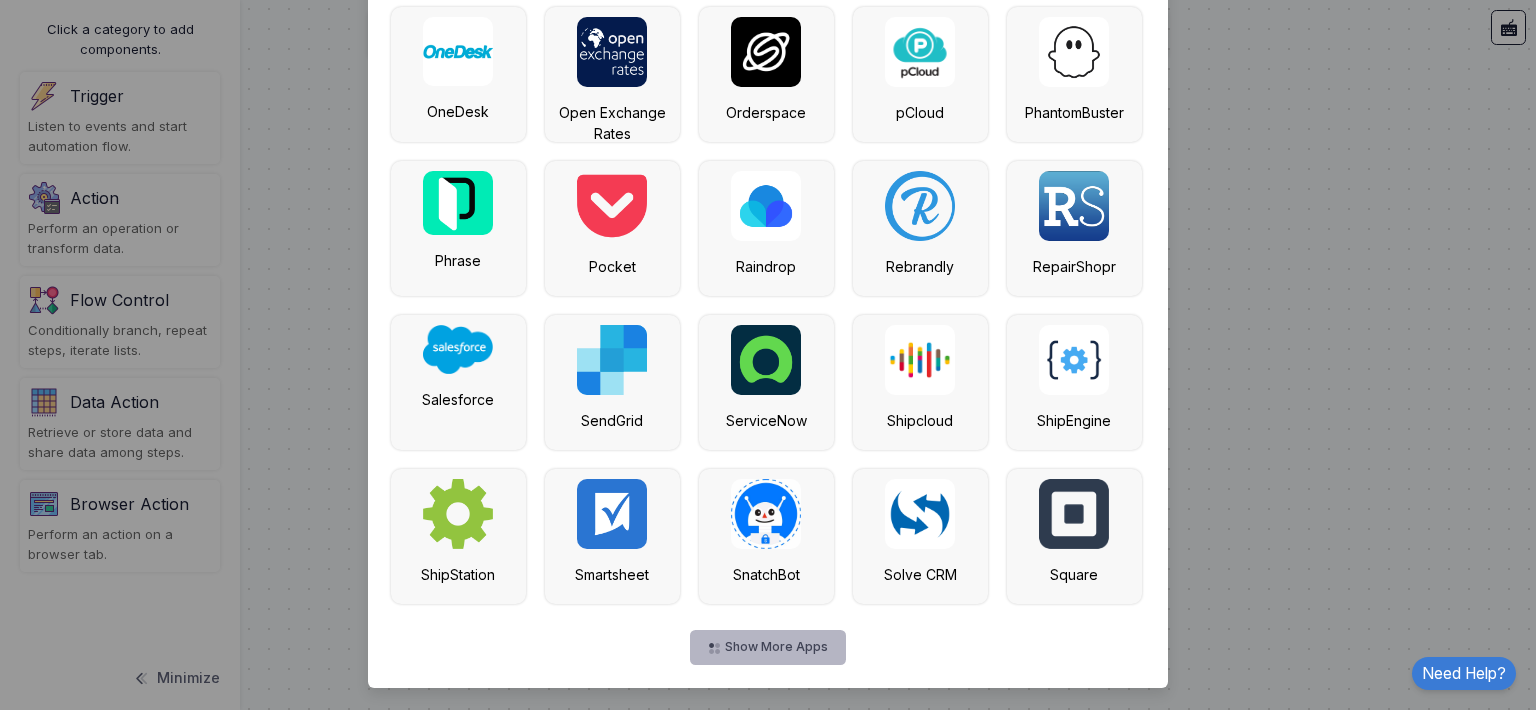 click on "Show More Apps" 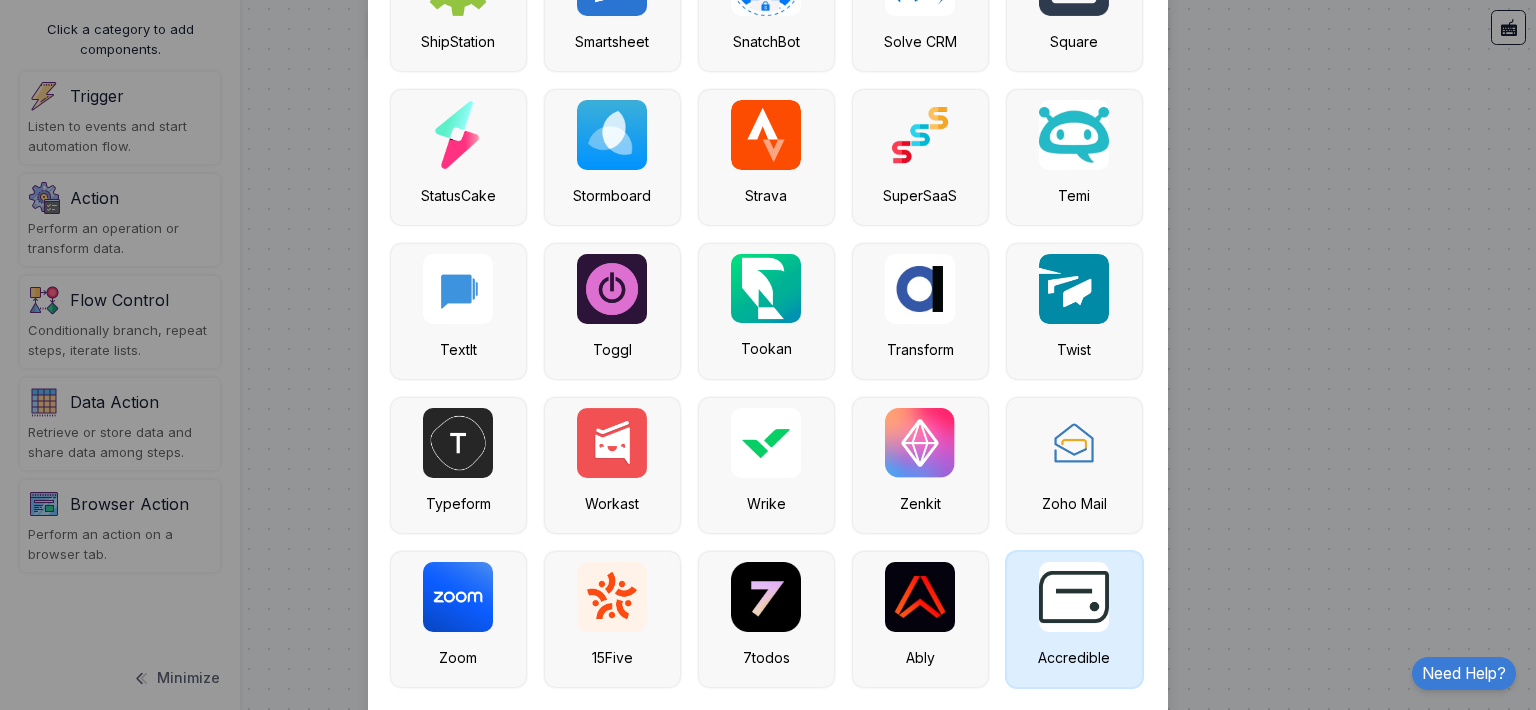 scroll, scrollTop: 4742, scrollLeft: 0, axis: vertical 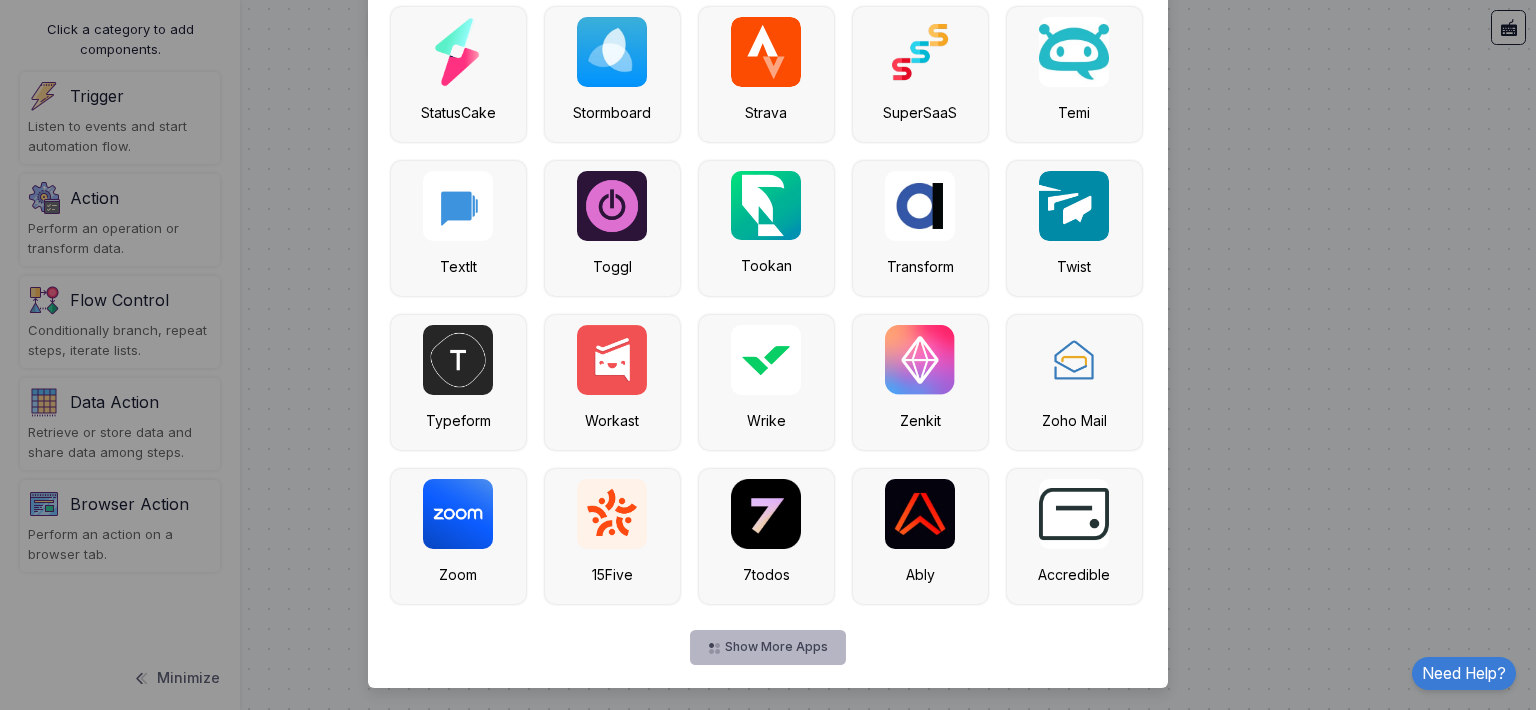 click on "Show More Apps" 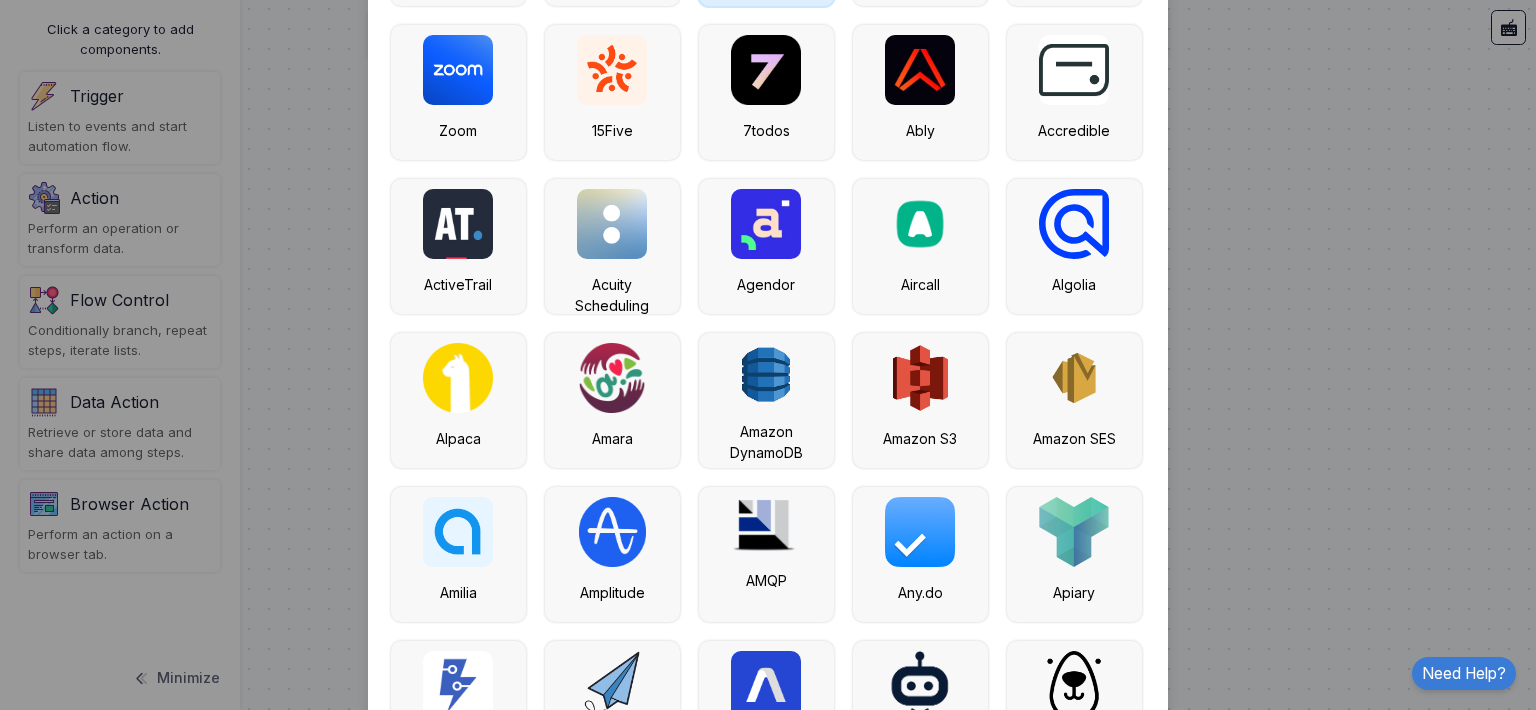 scroll, scrollTop: 5358, scrollLeft: 0, axis: vertical 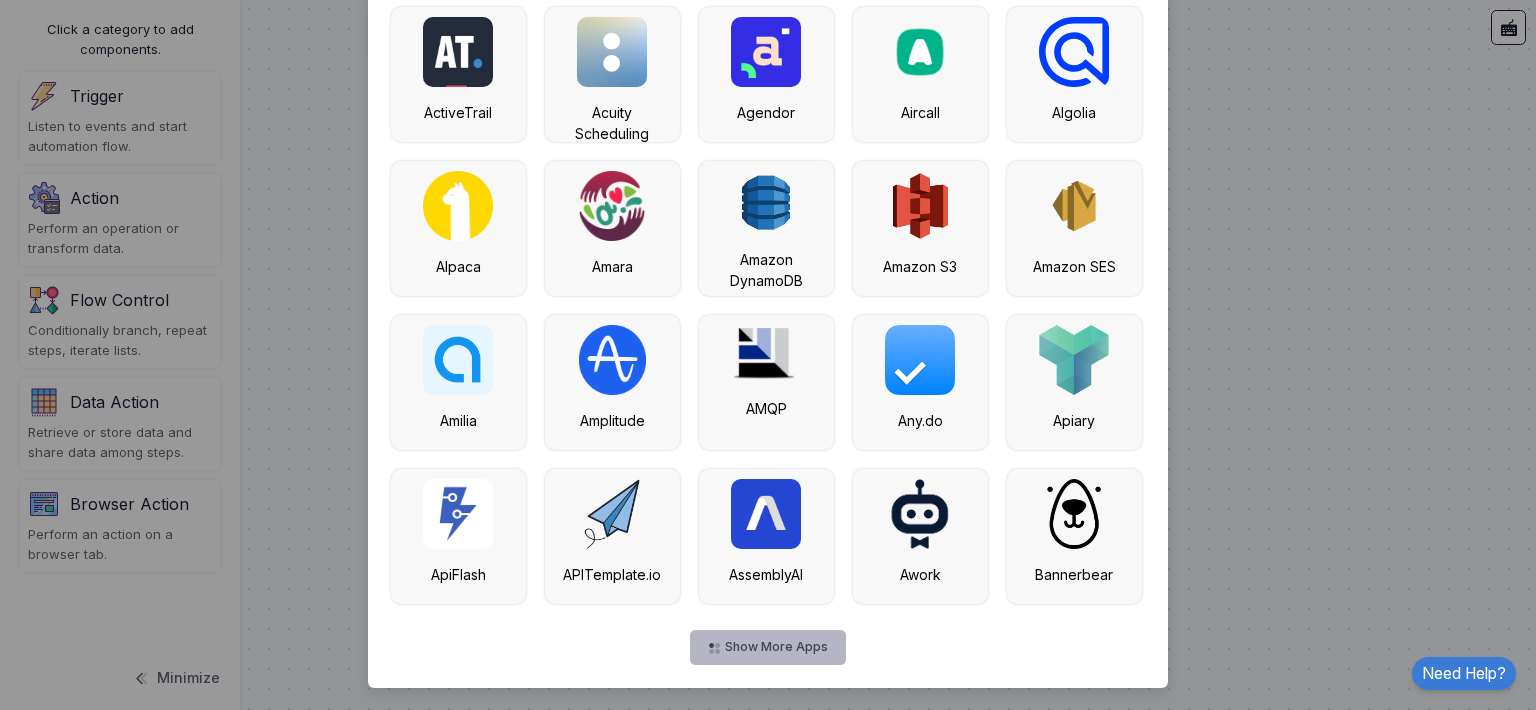 click on "Show More Apps" 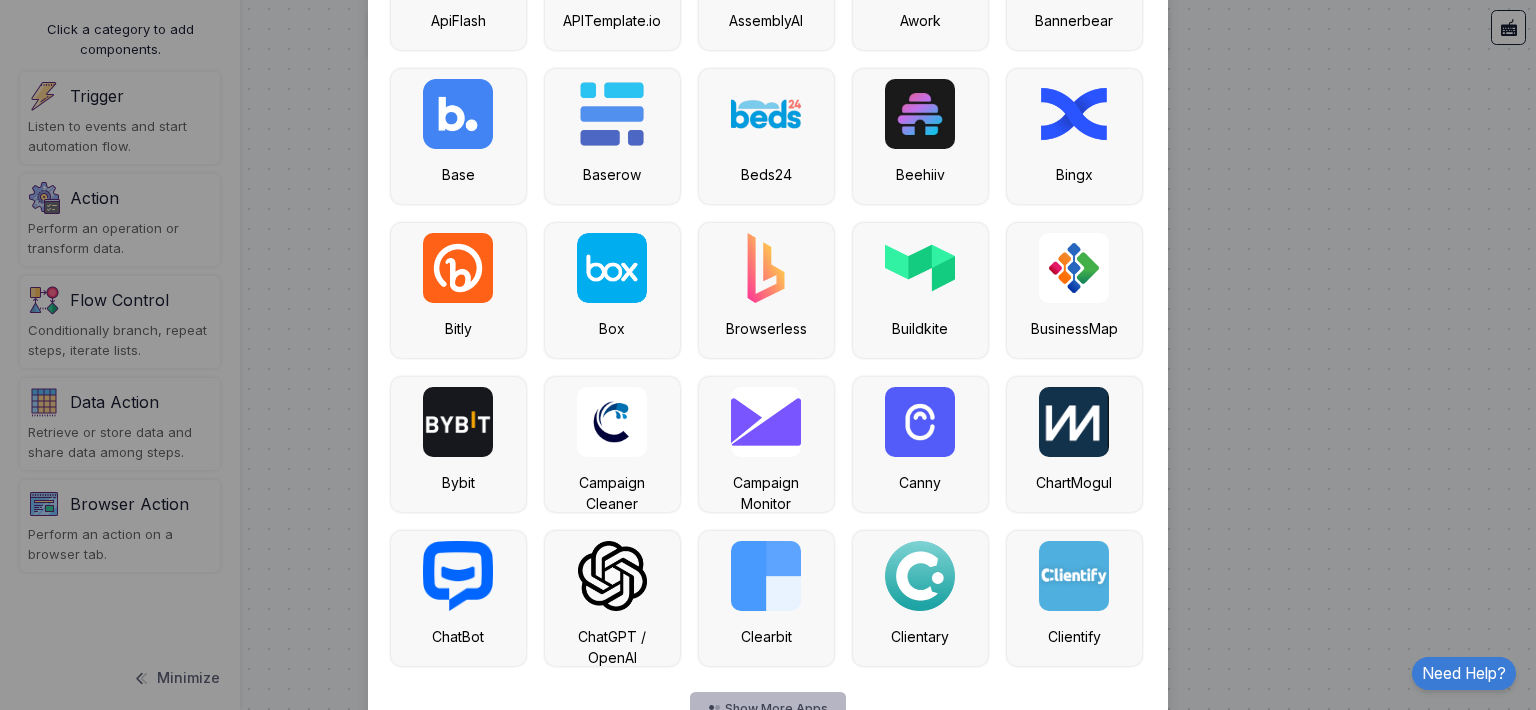 scroll, scrollTop: 5974, scrollLeft: 0, axis: vertical 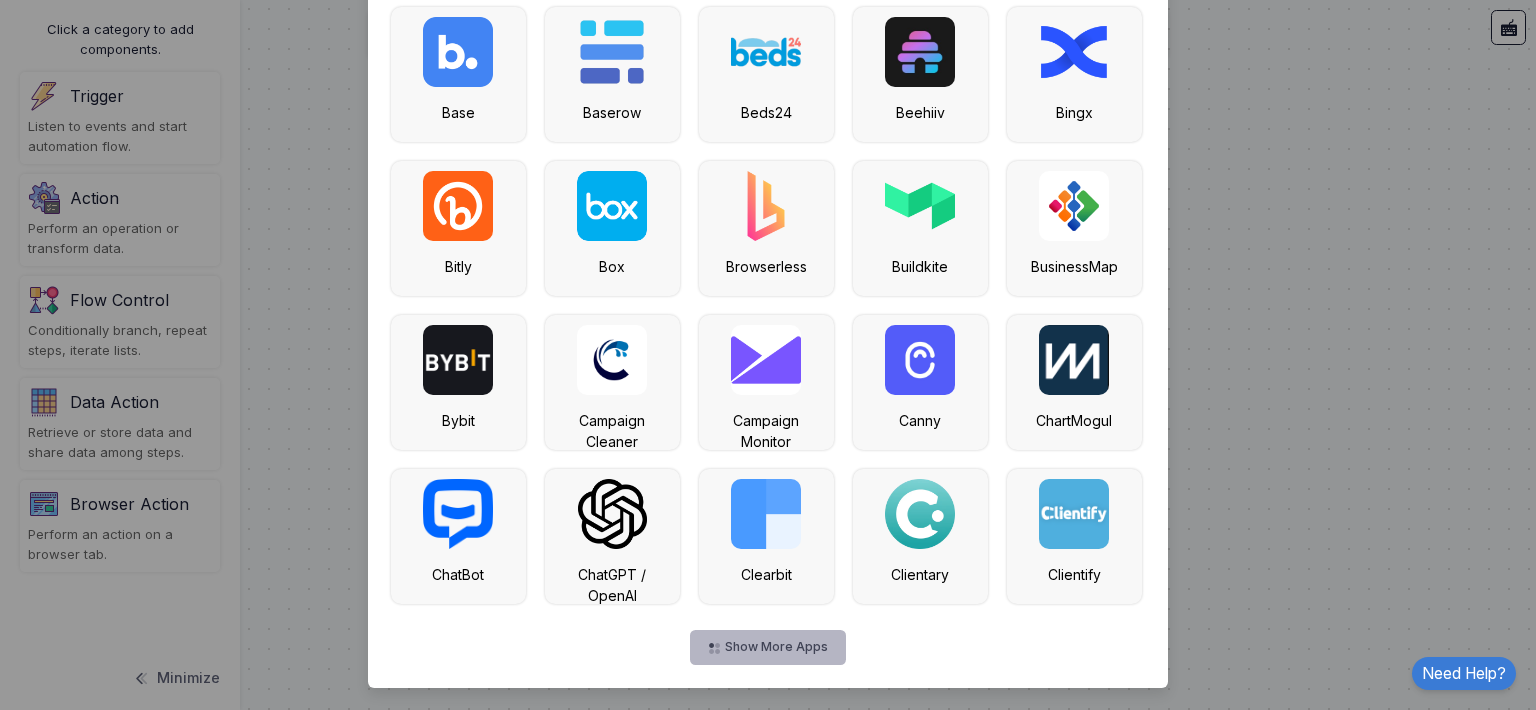 click on "Show More Apps" 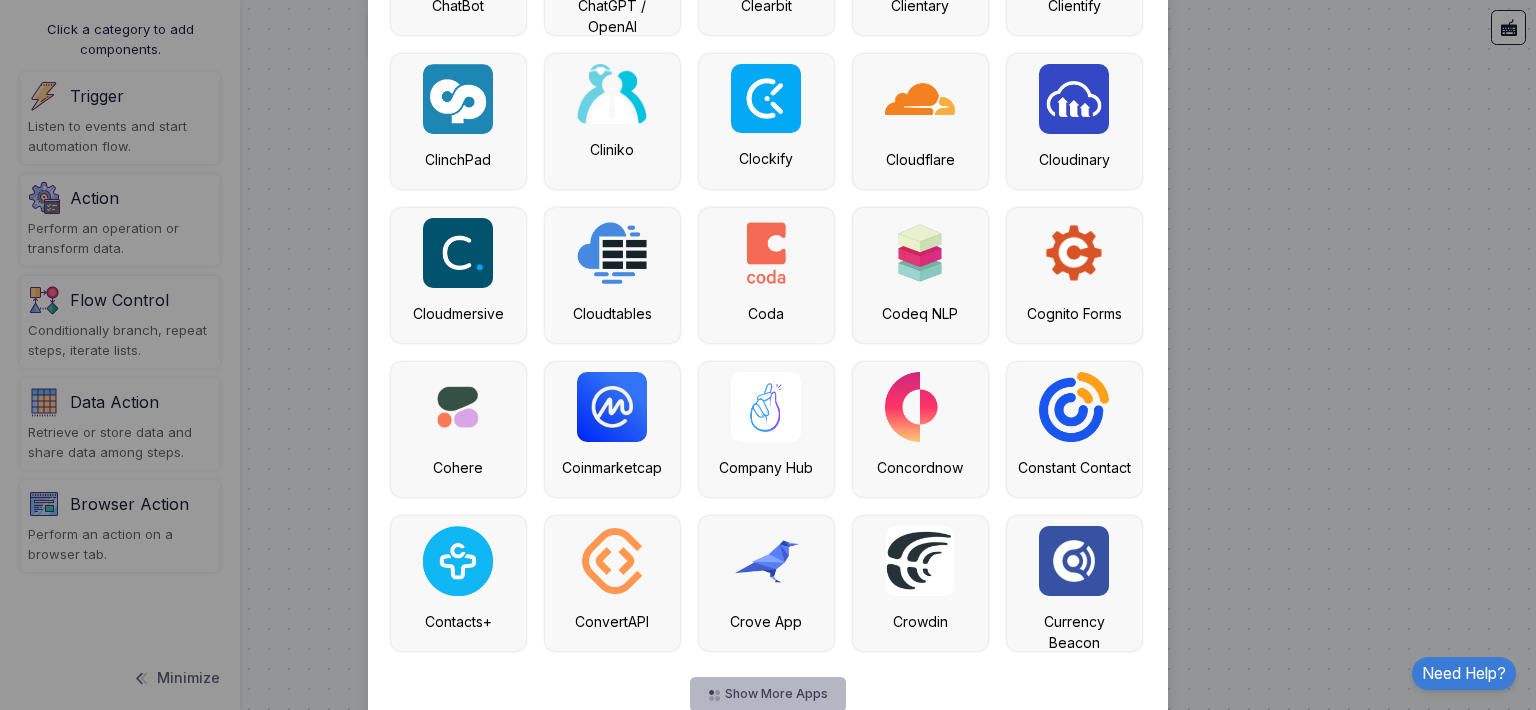 scroll, scrollTop: 6590, scrollLeft: 0, axis: vertical 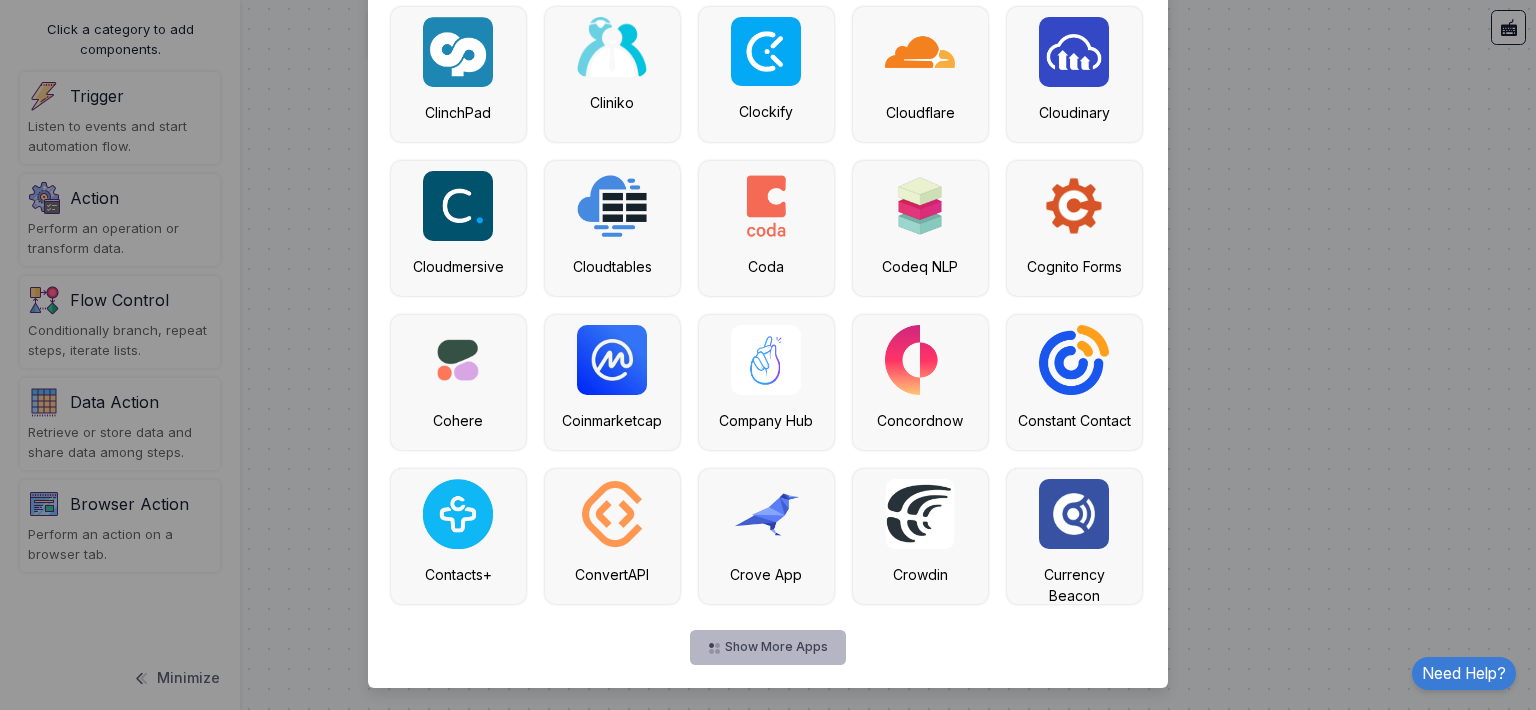click on "Show More Apps" 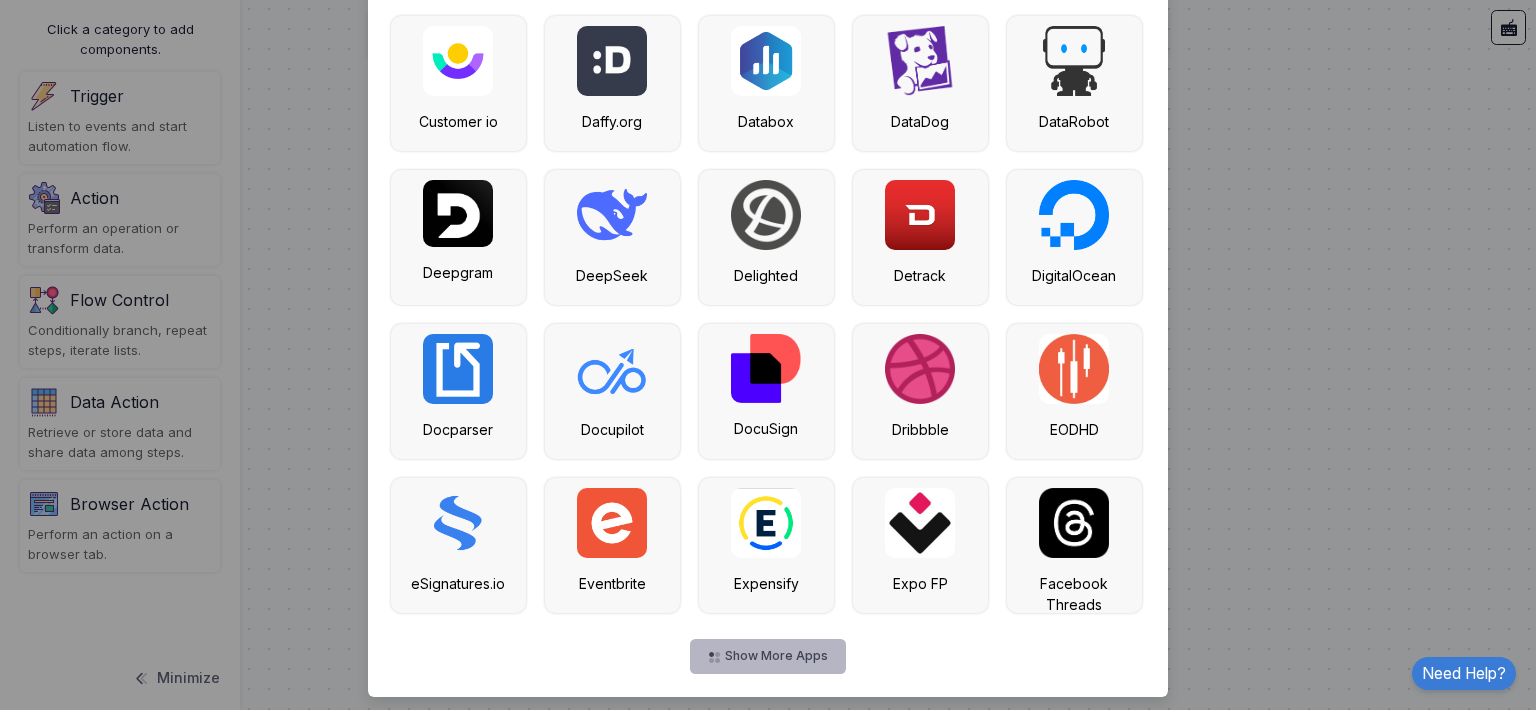 scroll, scrollTop: 7206, scrollLeft: 0, axis: vertical 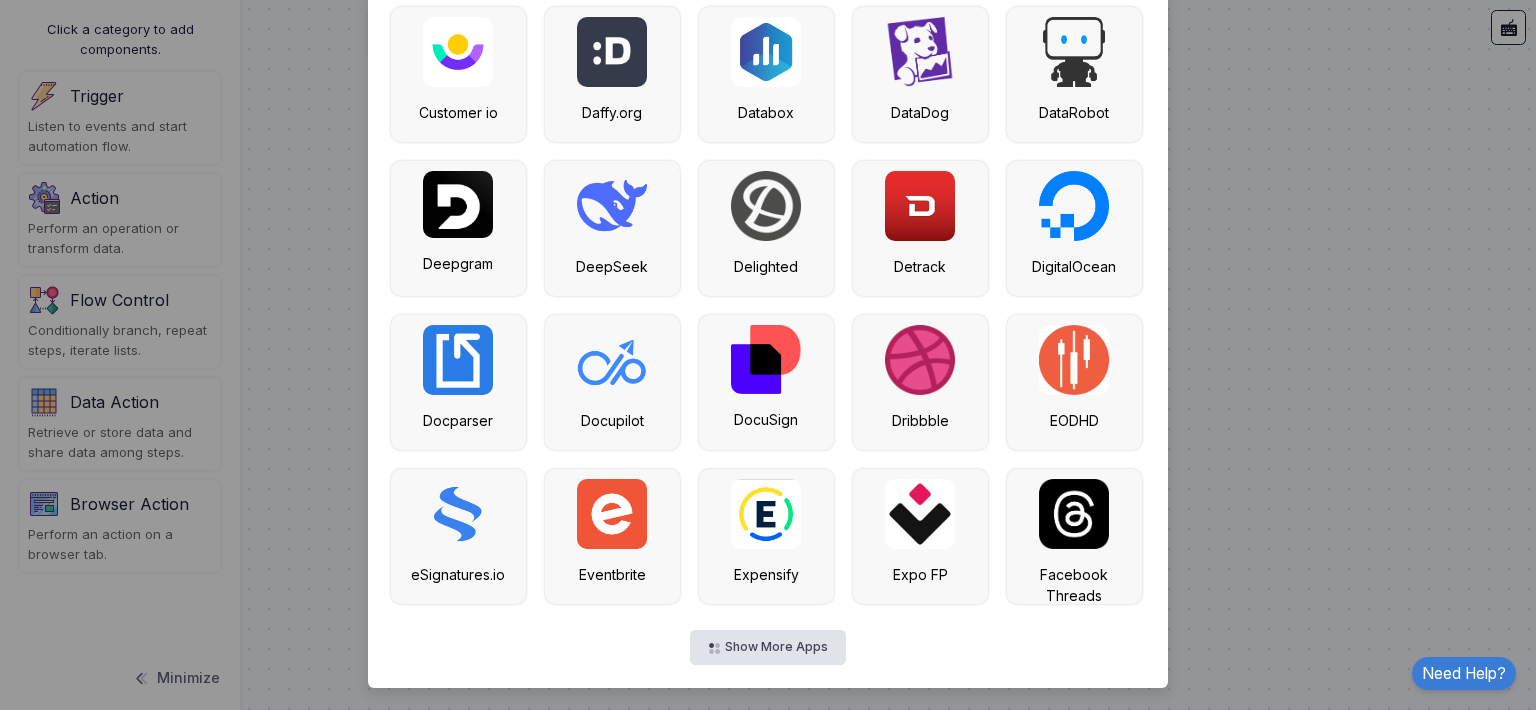 click on "Manual Trigger  FREE Starts flow manually by user click or other automation flows.
Schedule Trigger  FREE Starts flow at scheduled times or at regular intervals, repeatedly.
Webhook (HTTP) Trigger  FREE Starts flow when an HTTP request is received.
Email Trigger  Starts the automation flow when an e-mail is received.
Cubicl GitHub GitLab ActiveCampaign Airtable Asana Basecamp Bitbucket Google Calendar MailChimp Mailgun Microsoft 365 MySQL Netlify Podio Siteleaf Tick Todoist Agile CRM Curated Discourse Google (Custom Client) Intercom Jira Keap Laposta Notion PostgreSql Quaderno Reddit Slack Smoove Splitwise Status Hero SupportBee Teamwork Trello Twitch Vision6 Youtube Zoho Desk BigCommerce Brevo Cal.com ClickUp ConvertKit eSputnik Fibery Freshdesk GetResponse Google Classroom Google Drive Google Sheets Harvest Lemlist Linear Mastodon Microsoft Outlook Monday Ninox NoCRM Pandadoc Pipefy Postmark Snov.io Streak SurveyMonkey Teamleader Telegram Bot Textlocal Webflow Woodpecker.co Yanado ZeroTier Adalo" 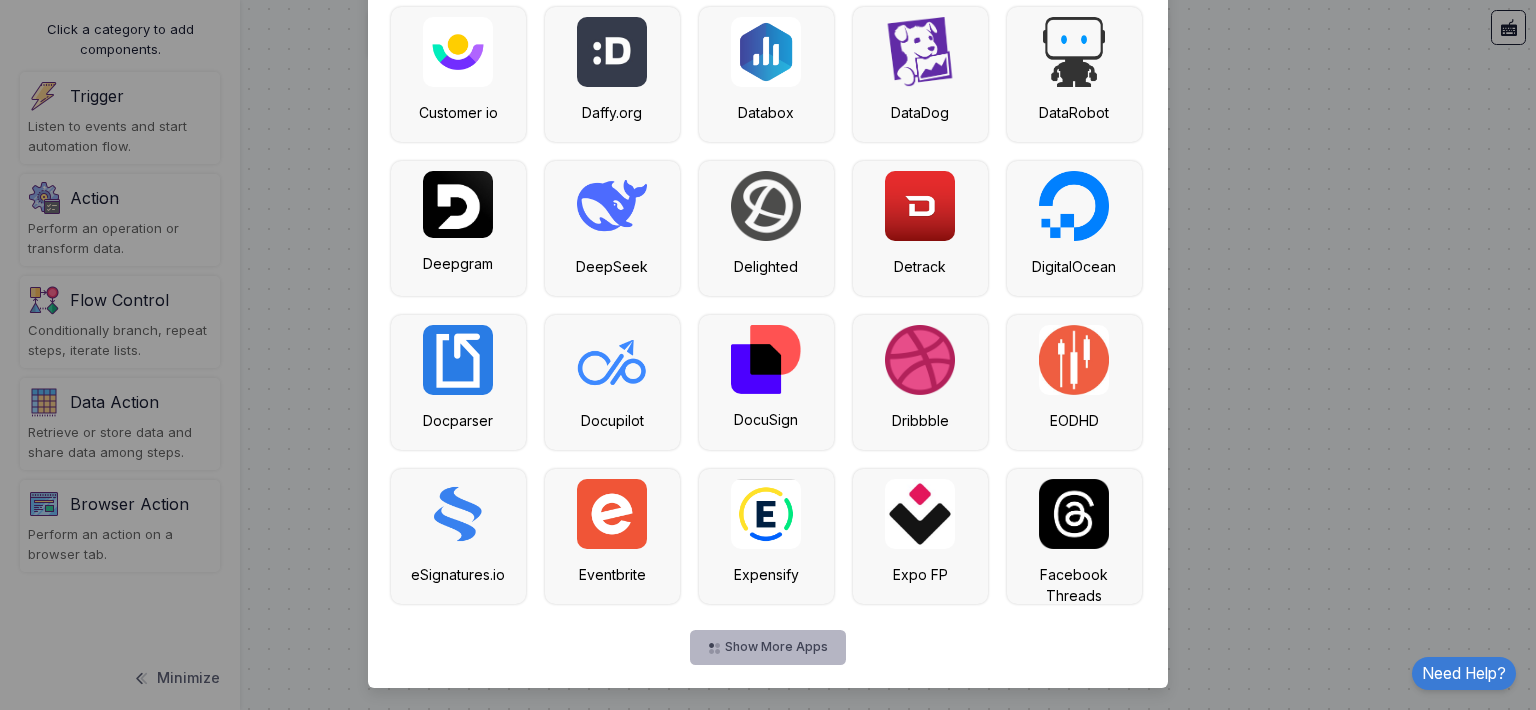 click on "Show More Apps" 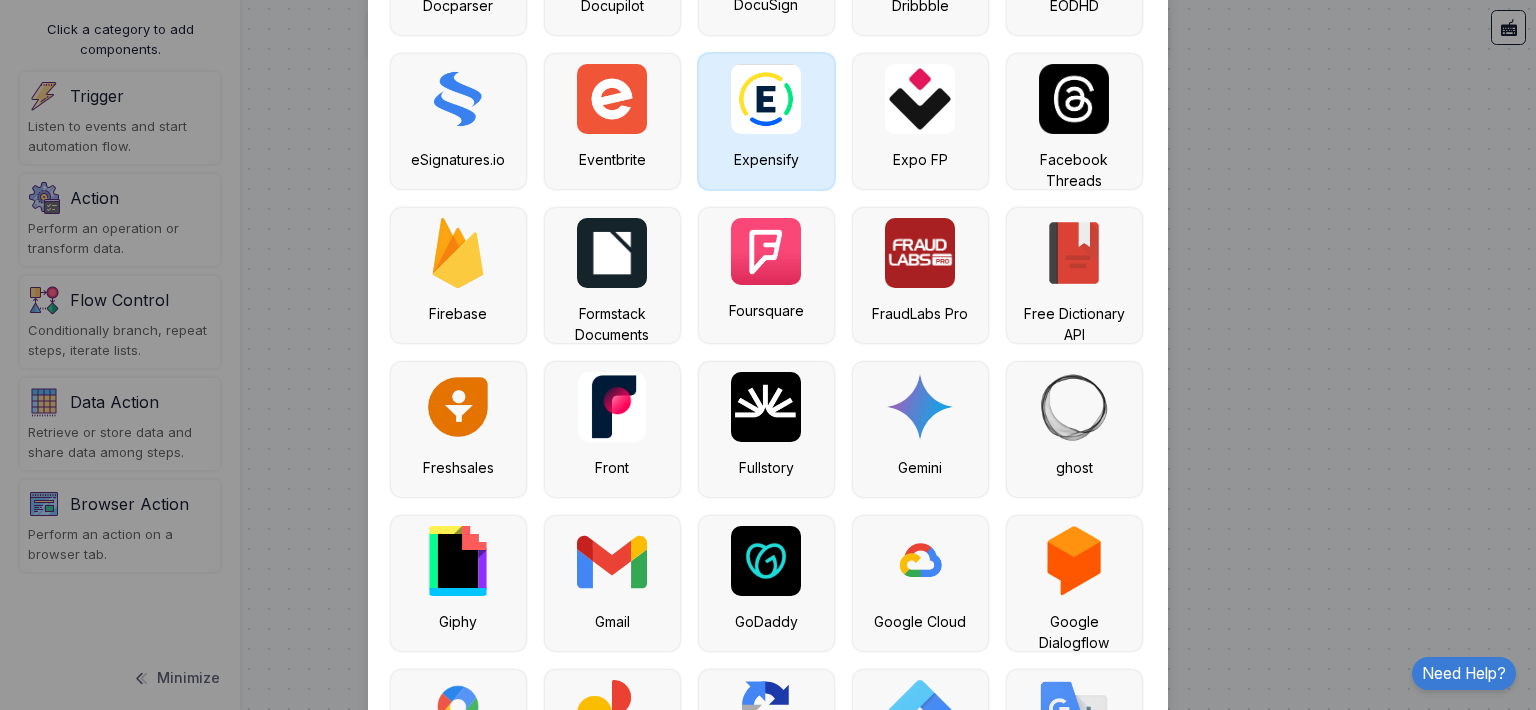 scroll, scrollTop: 7822, scrollLeft: 0, axis: vertical 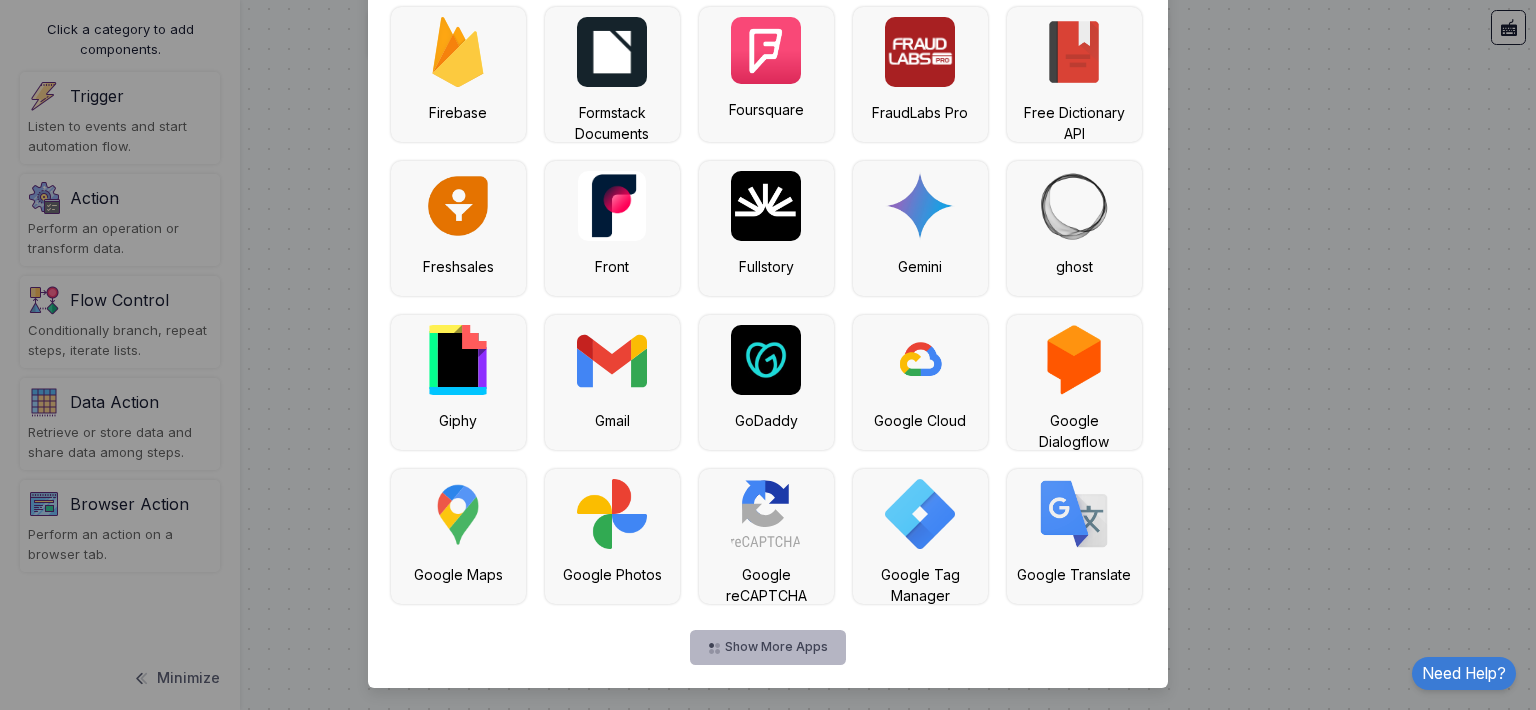 click on "Show More Apps" 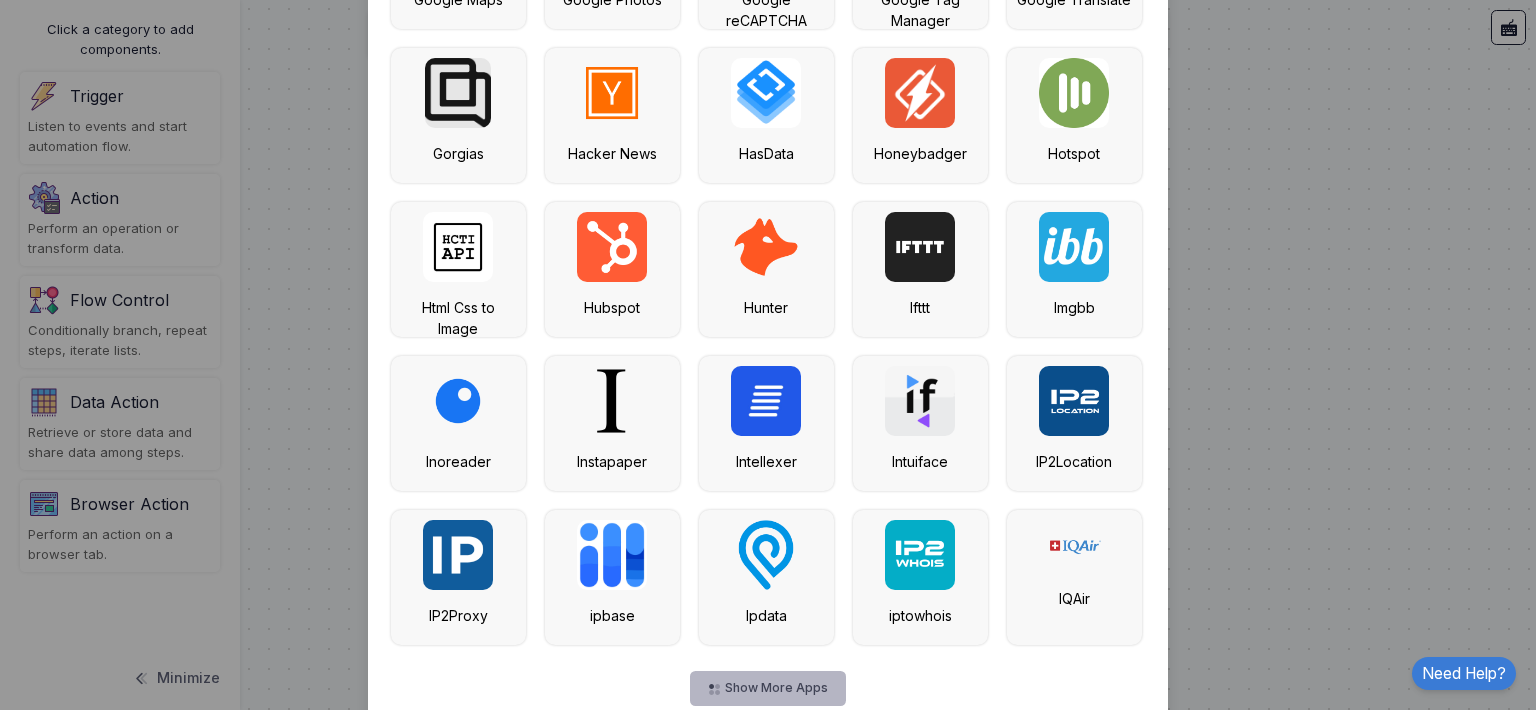 scroll, scrollTop: 8438, scrollLeft: 0, axis: vertical 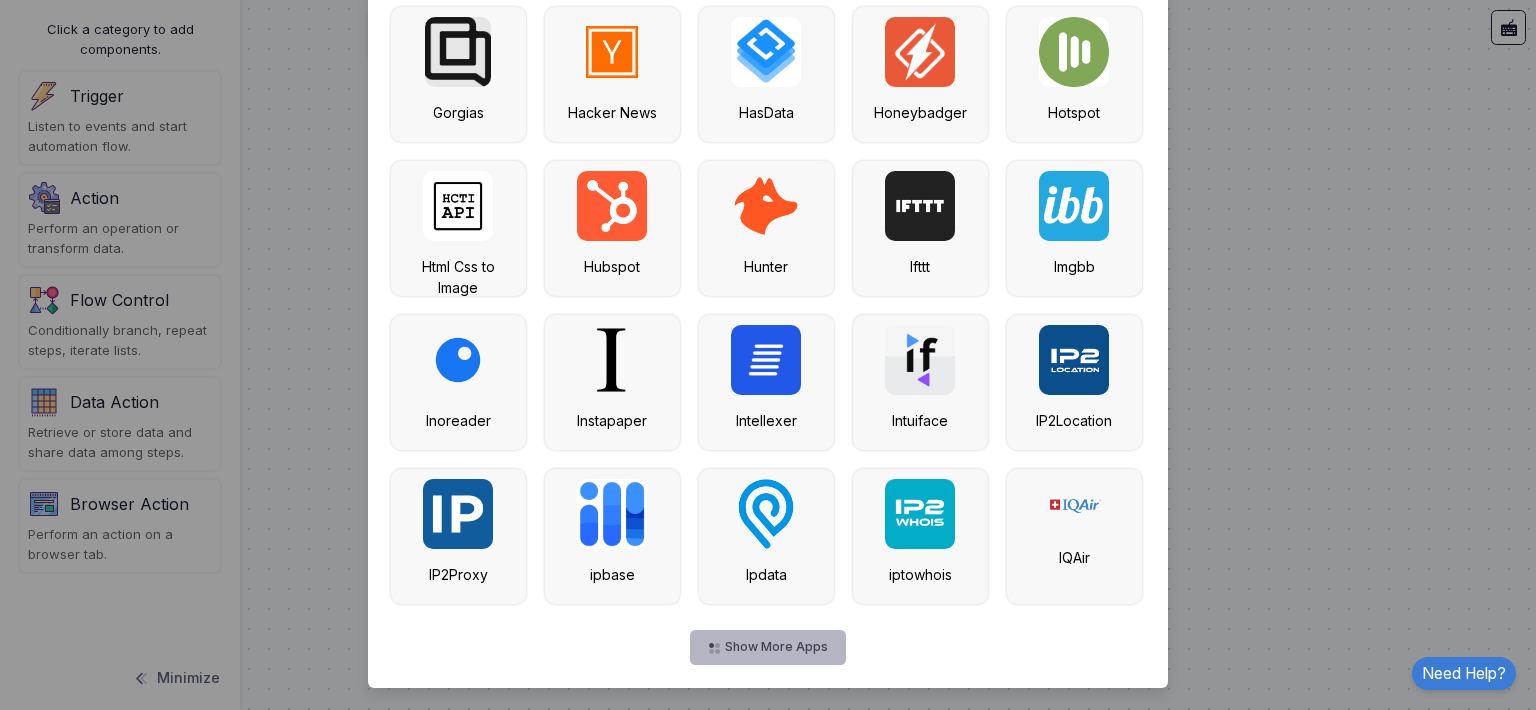 click on "Show More Apps" 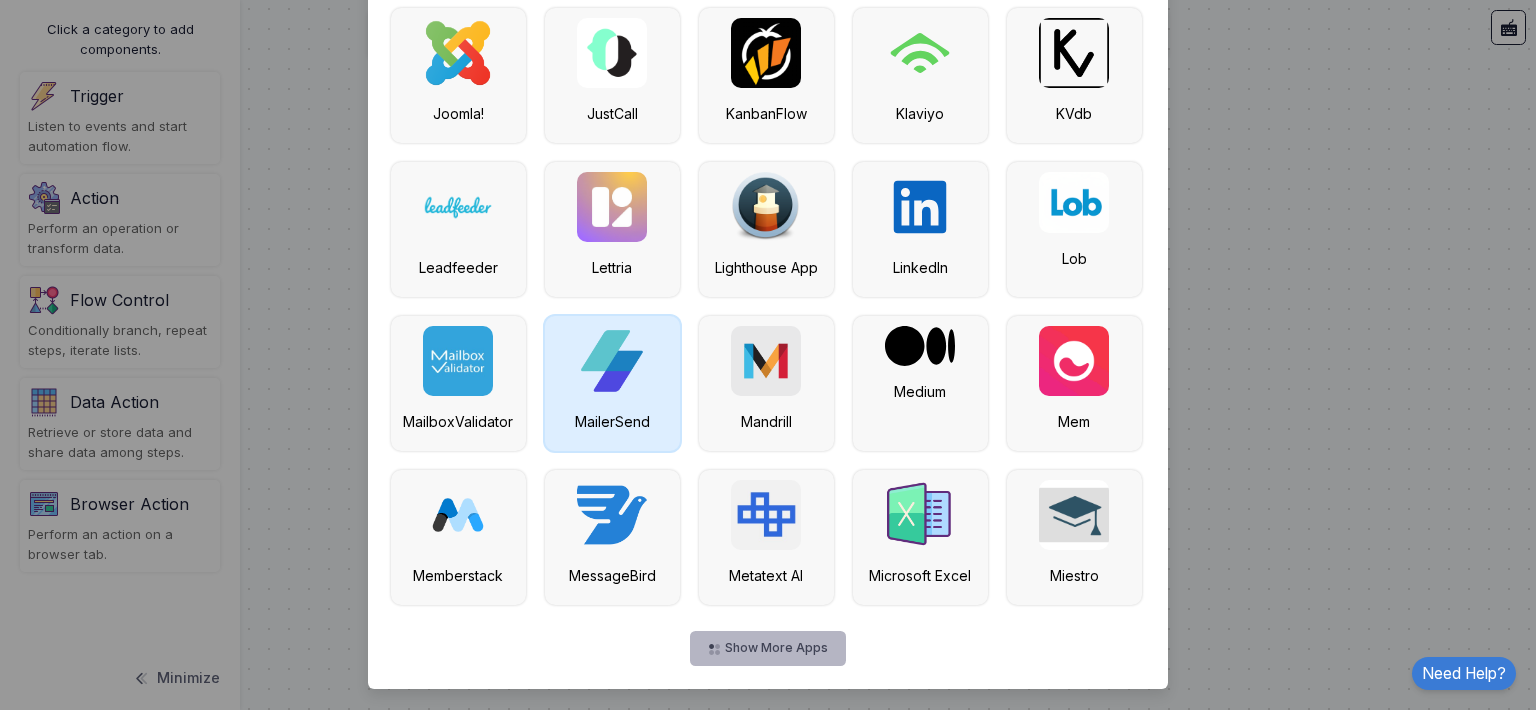 scroll, scrollTop: 9054, scrollLeft: 0, axis: vertical 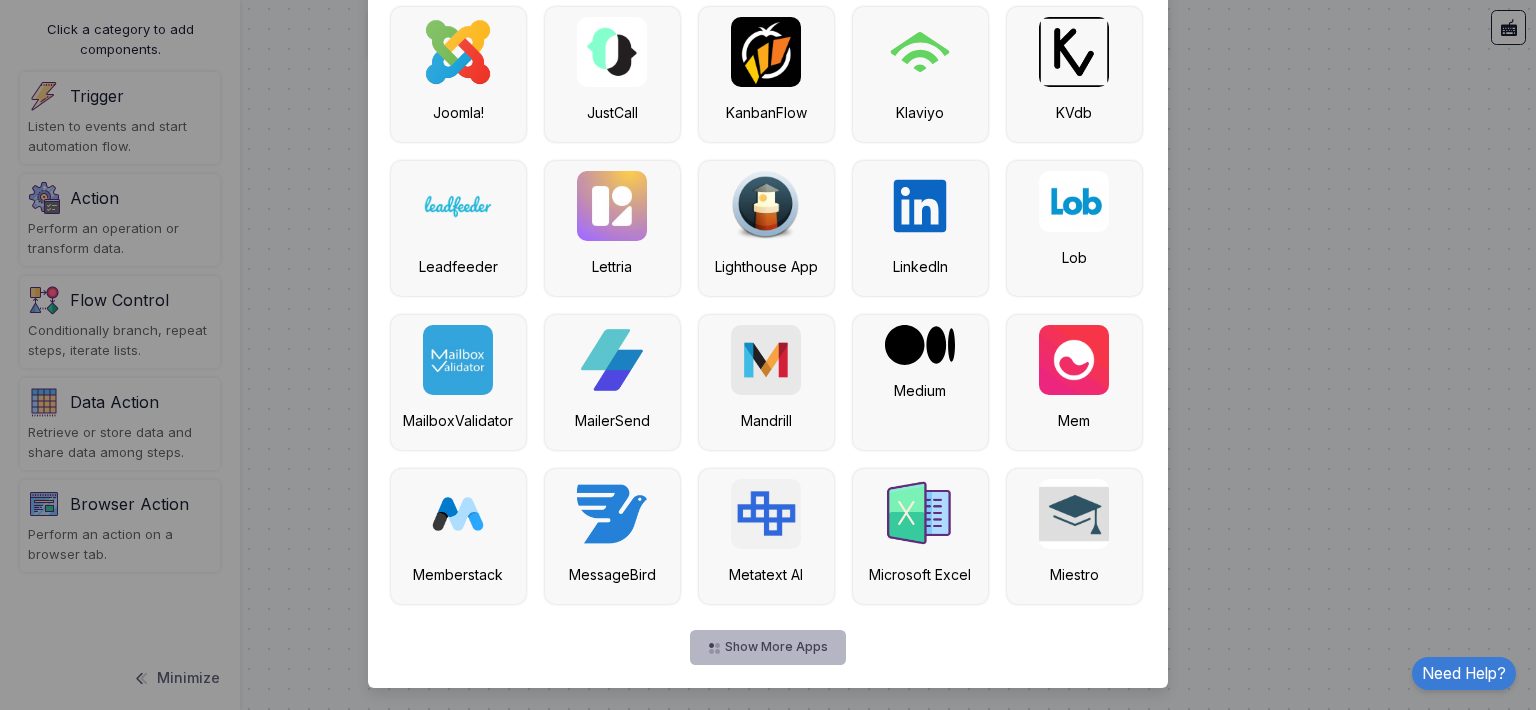 click on "Show More Apps" 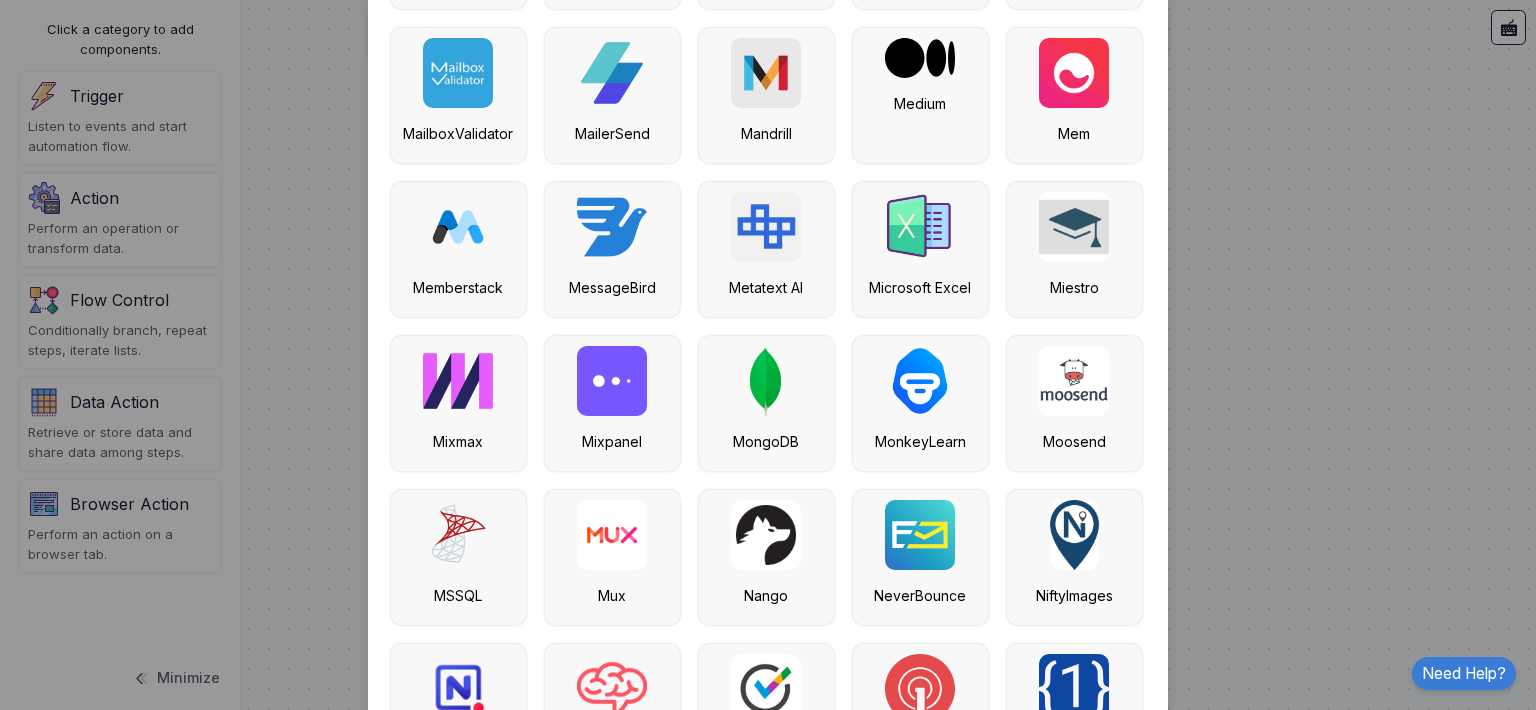 scroll, scrollTop: 9354, scrollLeft: 0, axis: vertical 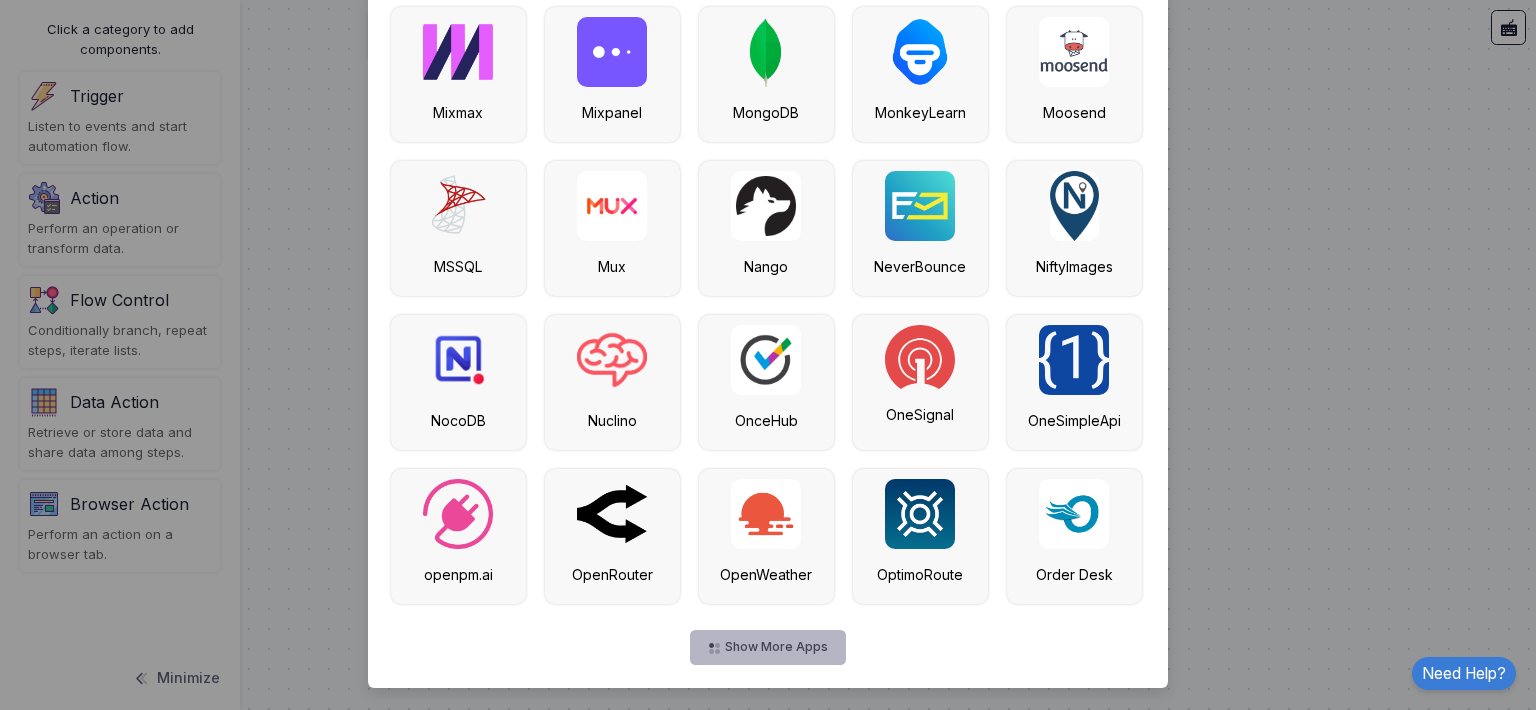click on "Show More Apps" 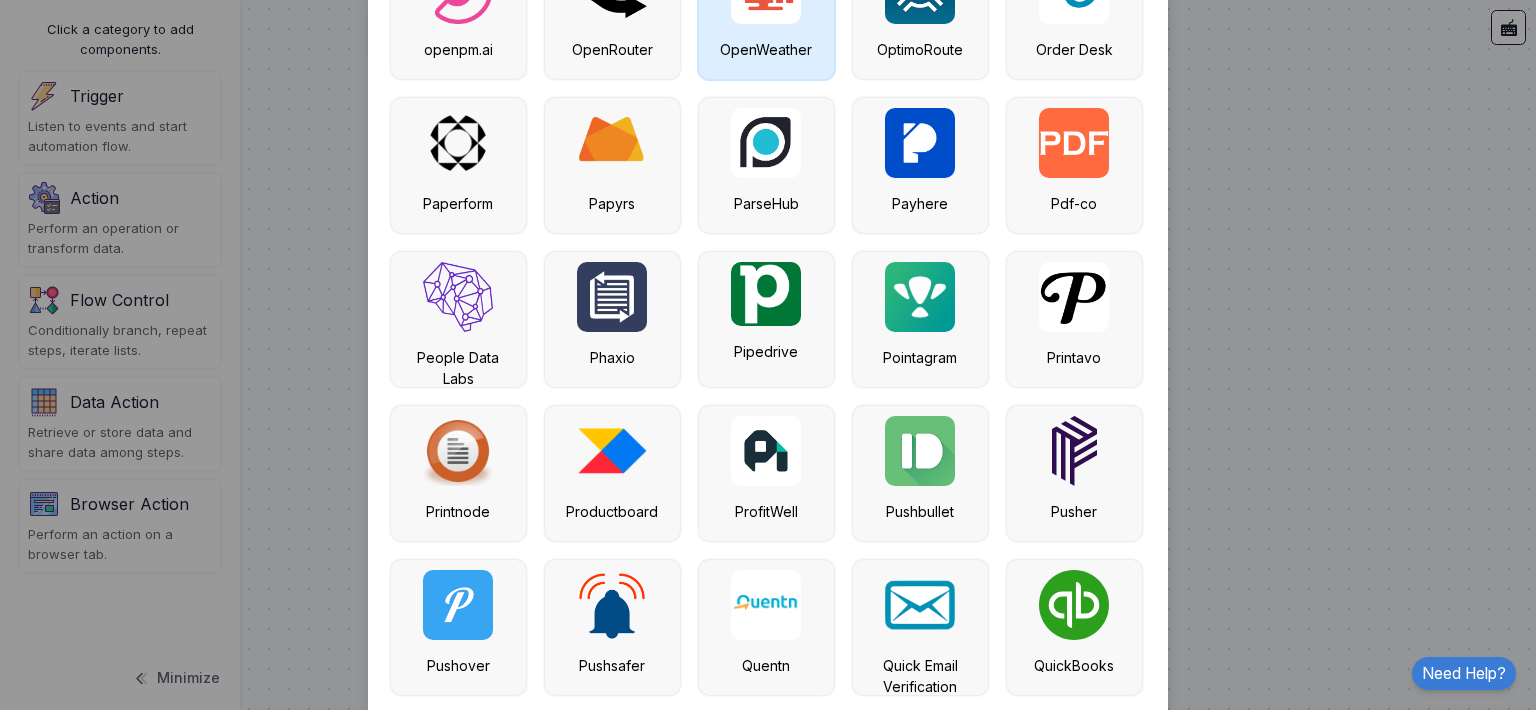 scroll, scrollTop: 10286, scrollLeft: 0, axis: vertical 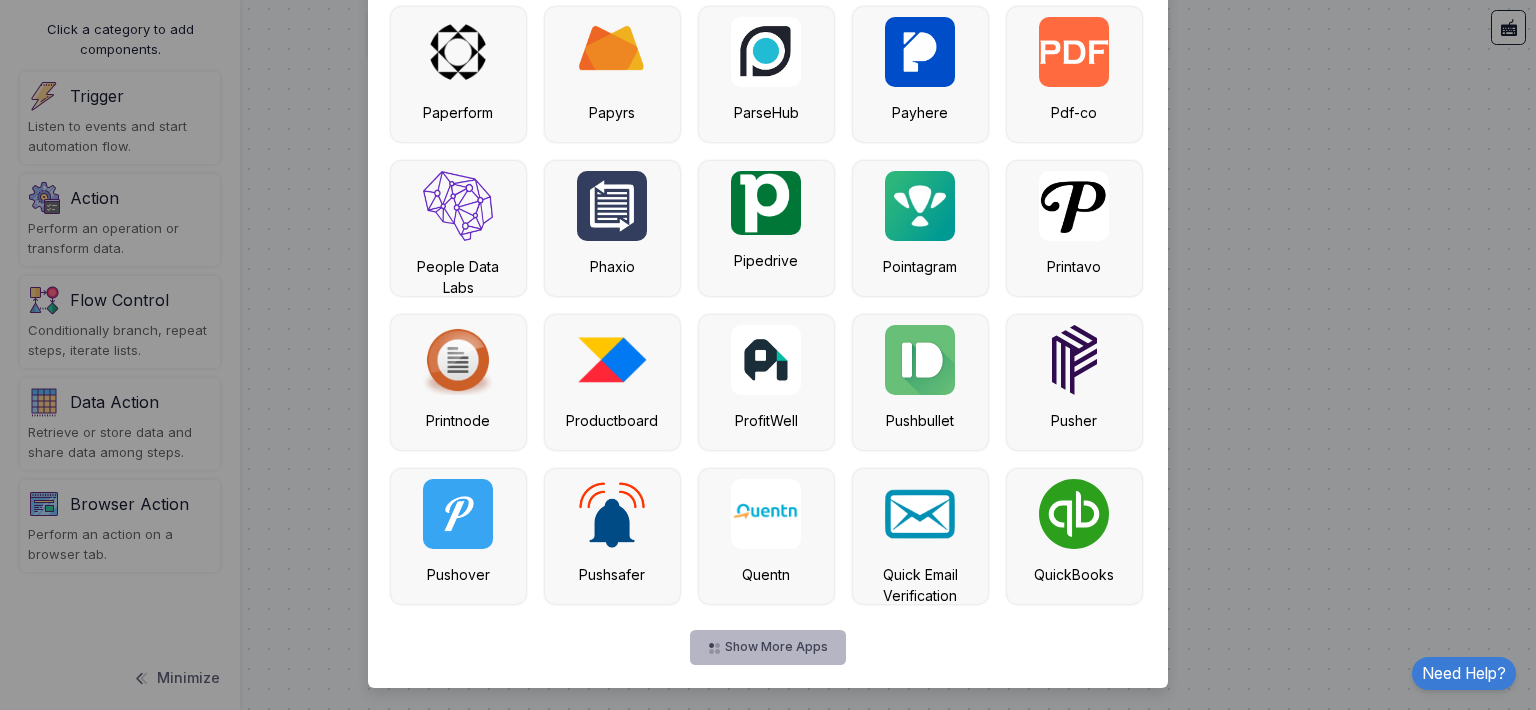 click on "Show More Apps" 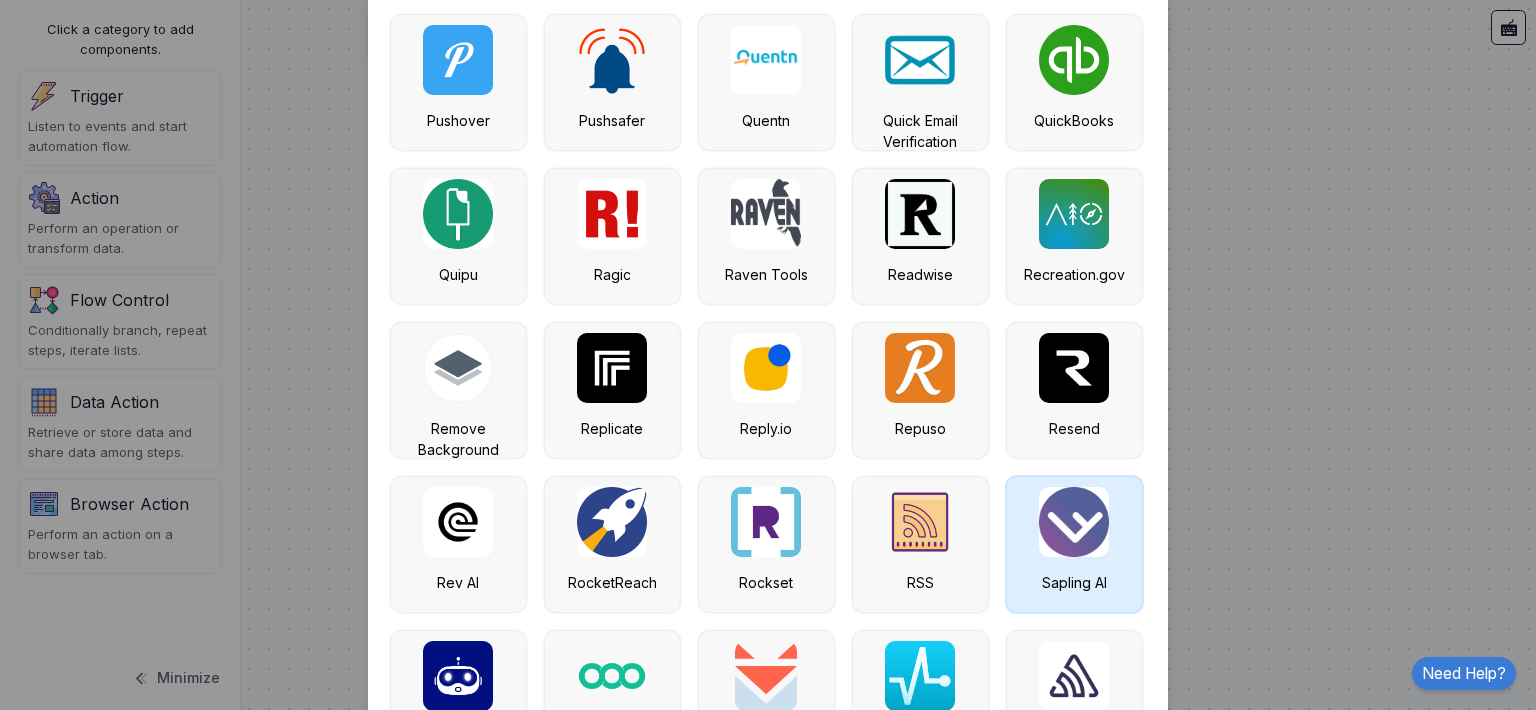 scroll, scrollTop: 10786, scrollLeft: 0, axis: vertical 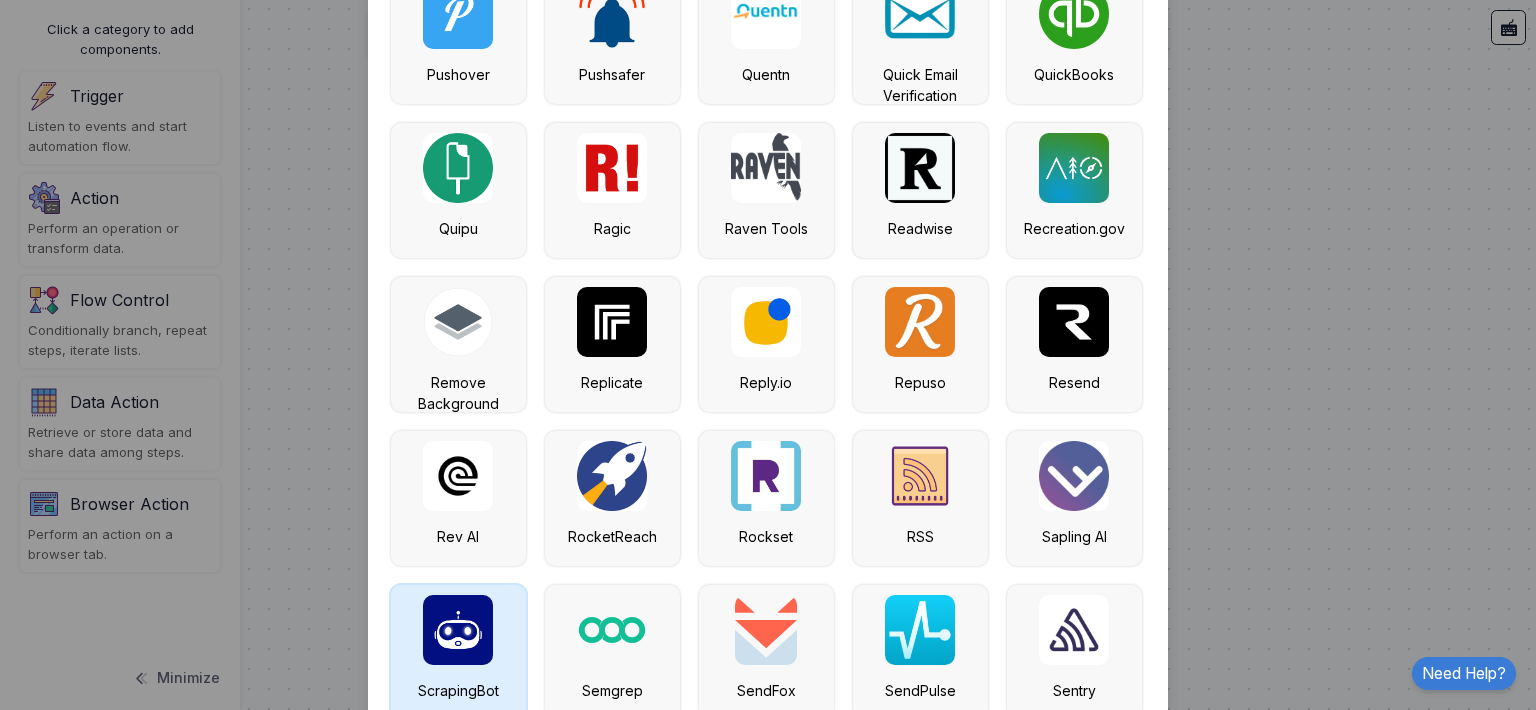 click at bounding box center [458, 630] 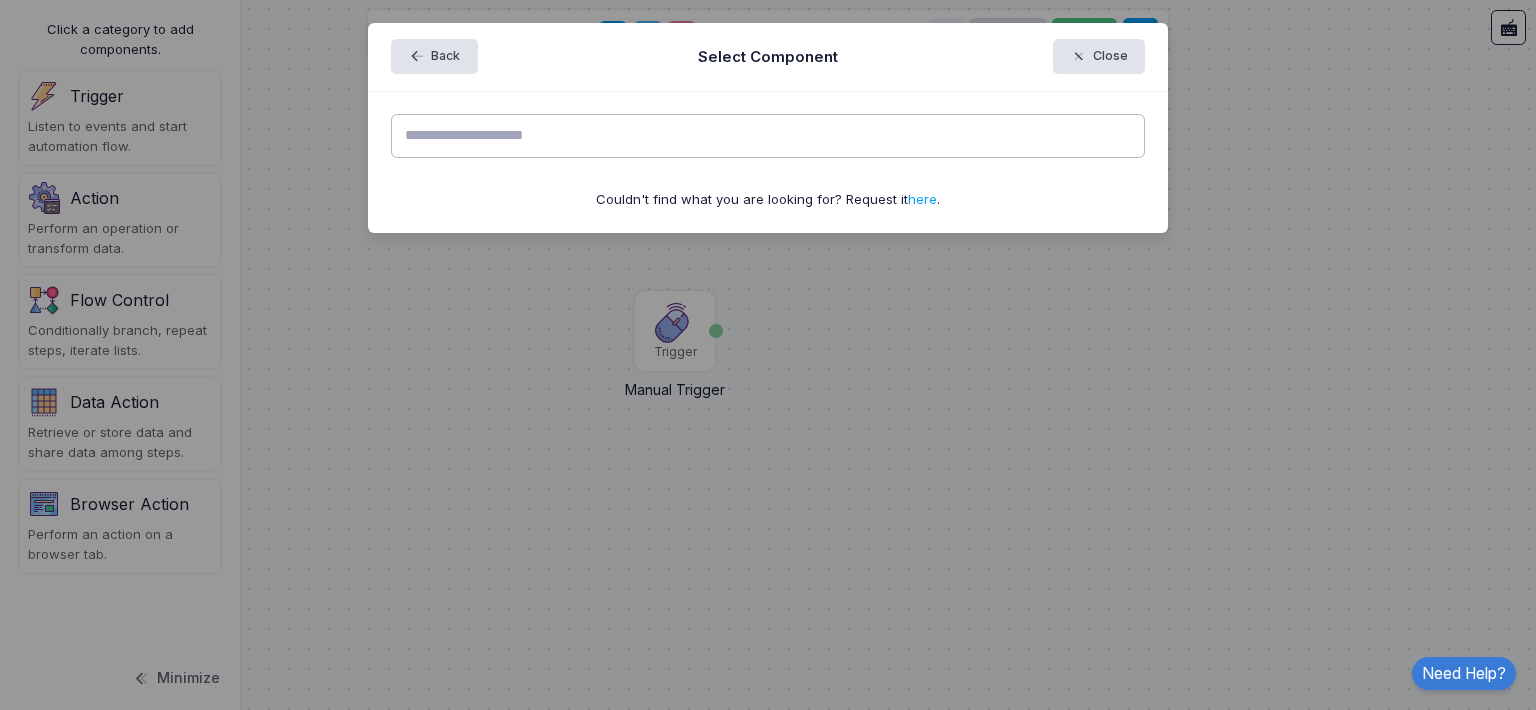 scroll, scrollTop: 0, scrollLeft: 0, axis: both 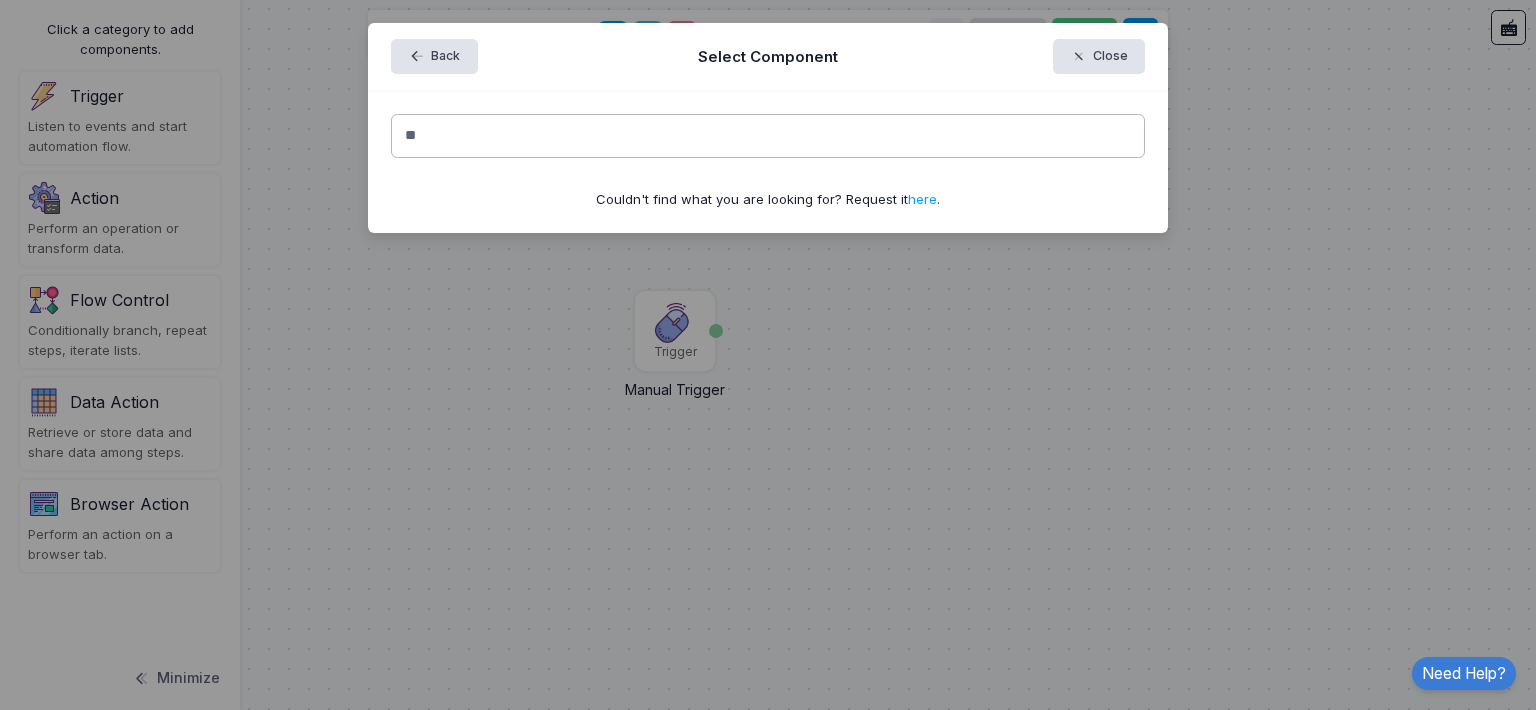 type on "*" 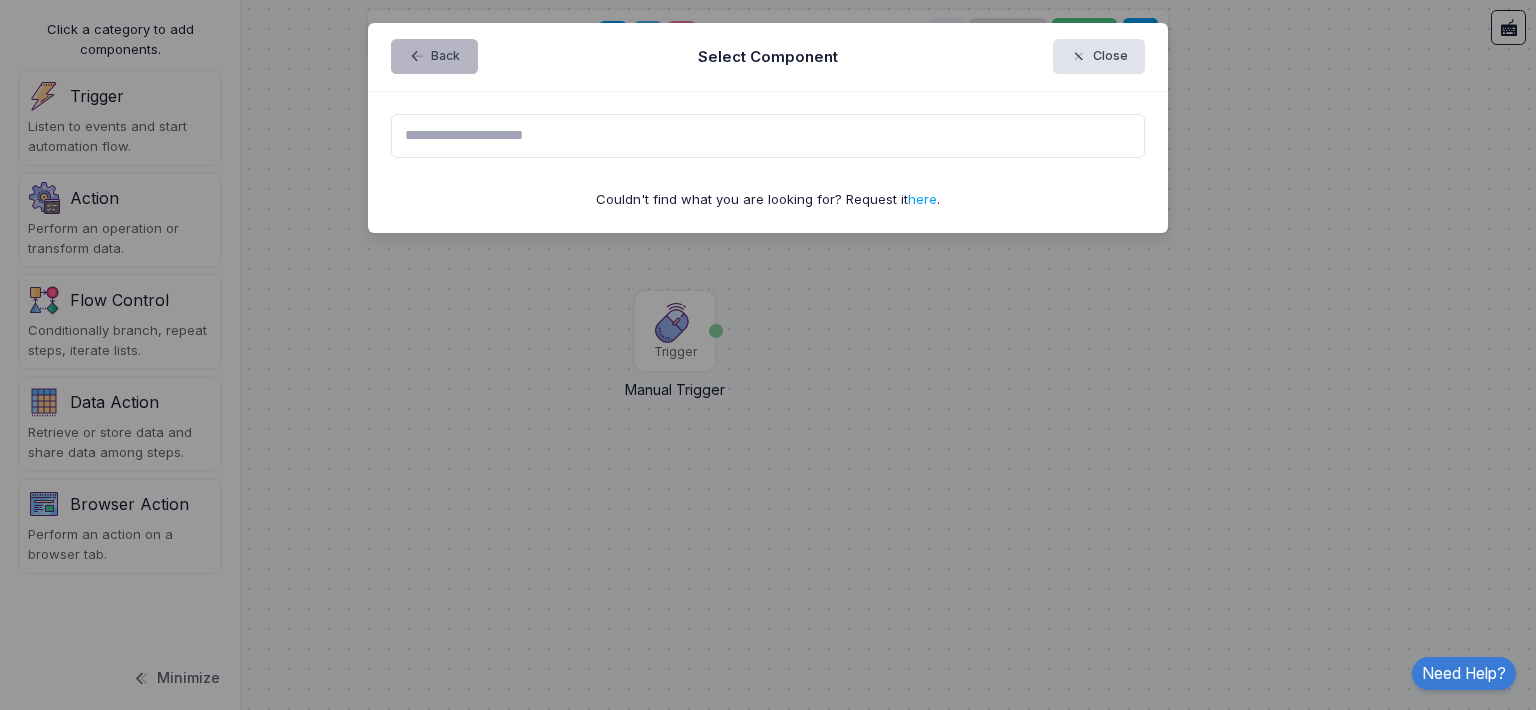 click at bounding box center [426, 57] 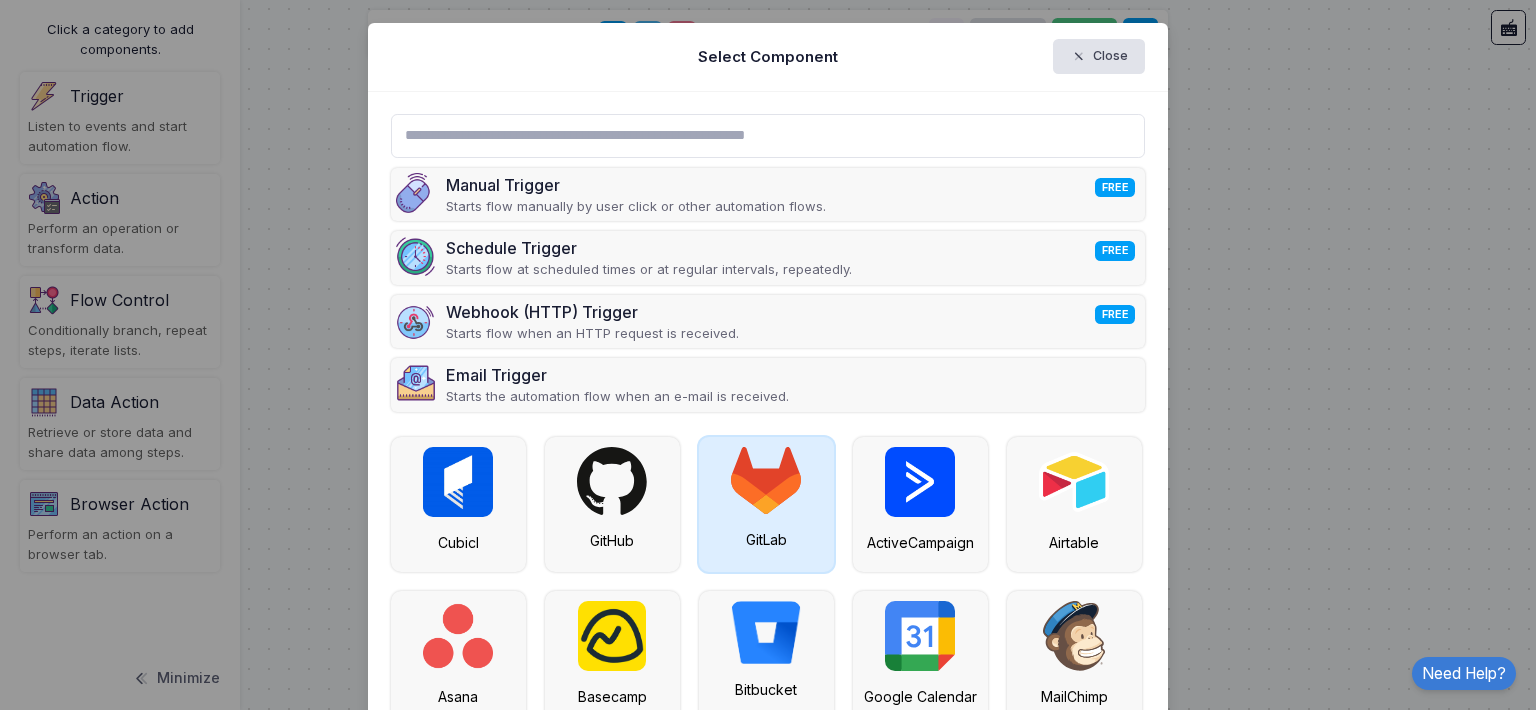 click at bounding box center (766, 480) 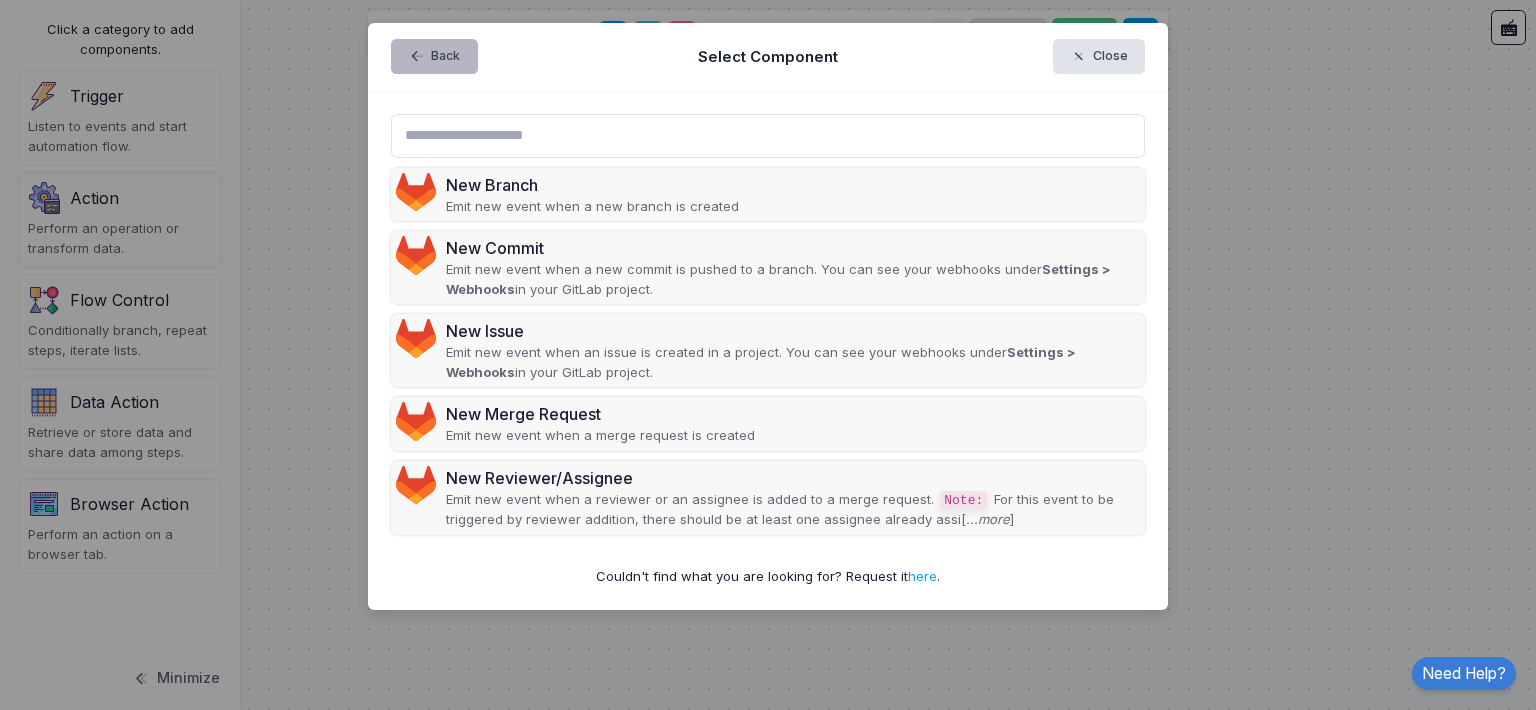 click on "Back" at bounding box center (434, 56) 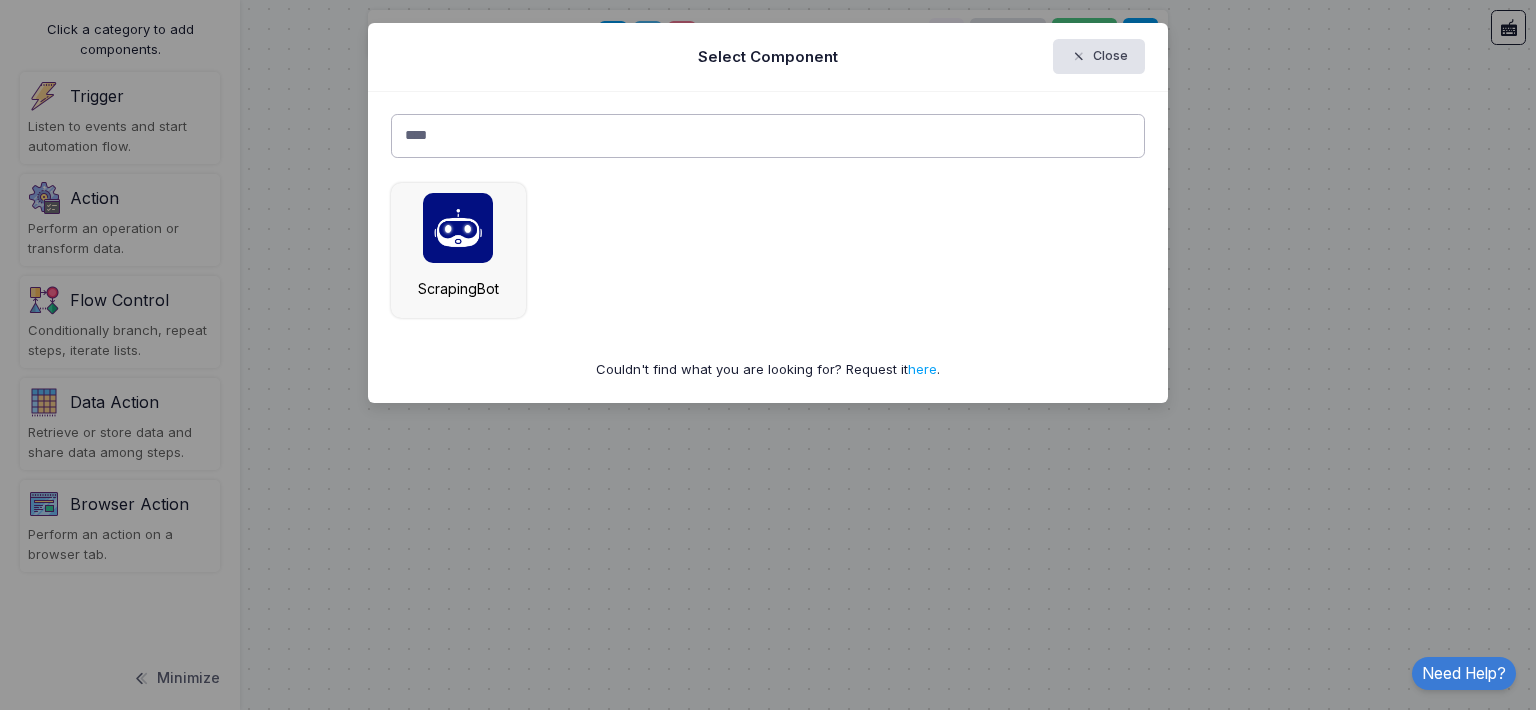 scroll, scrollTop: 0, scrollLeft: 0, axis: both 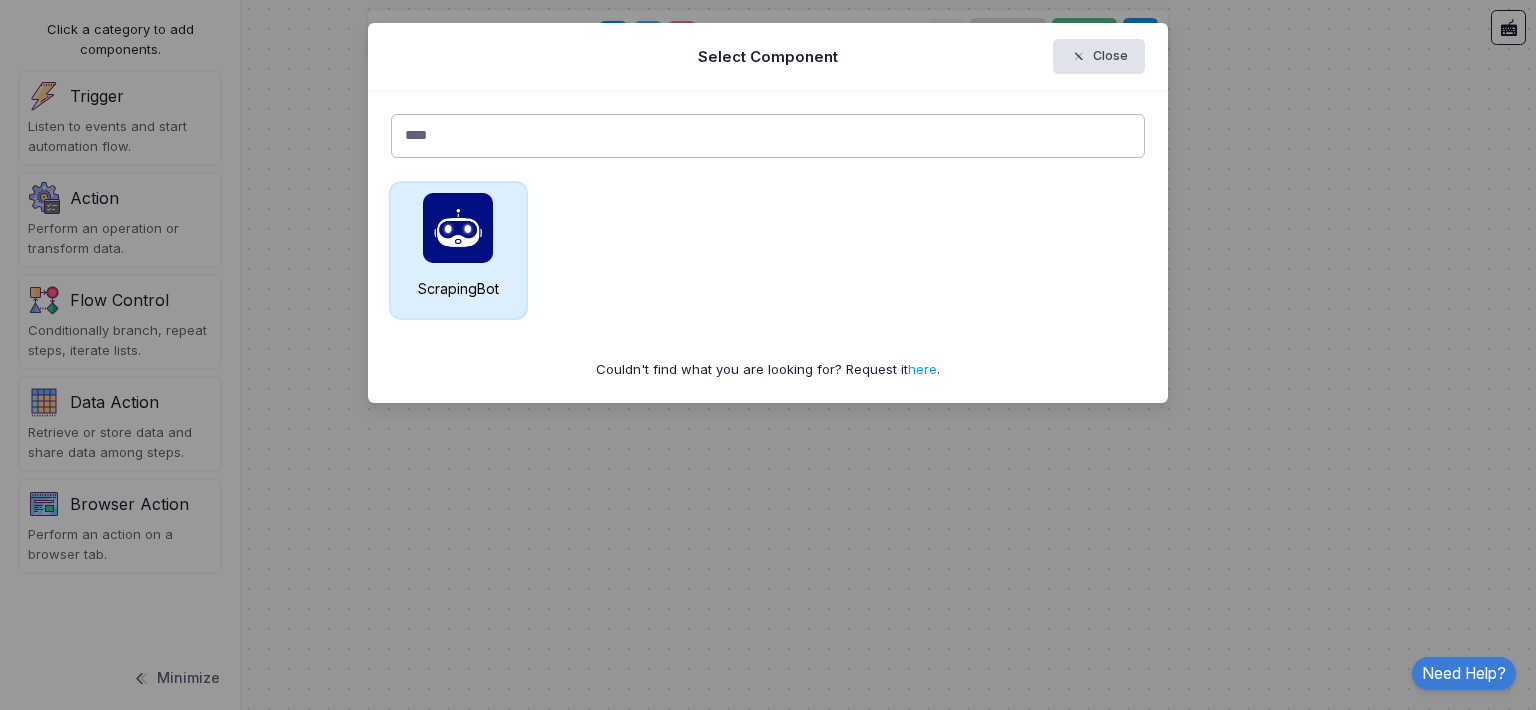 type on "****" 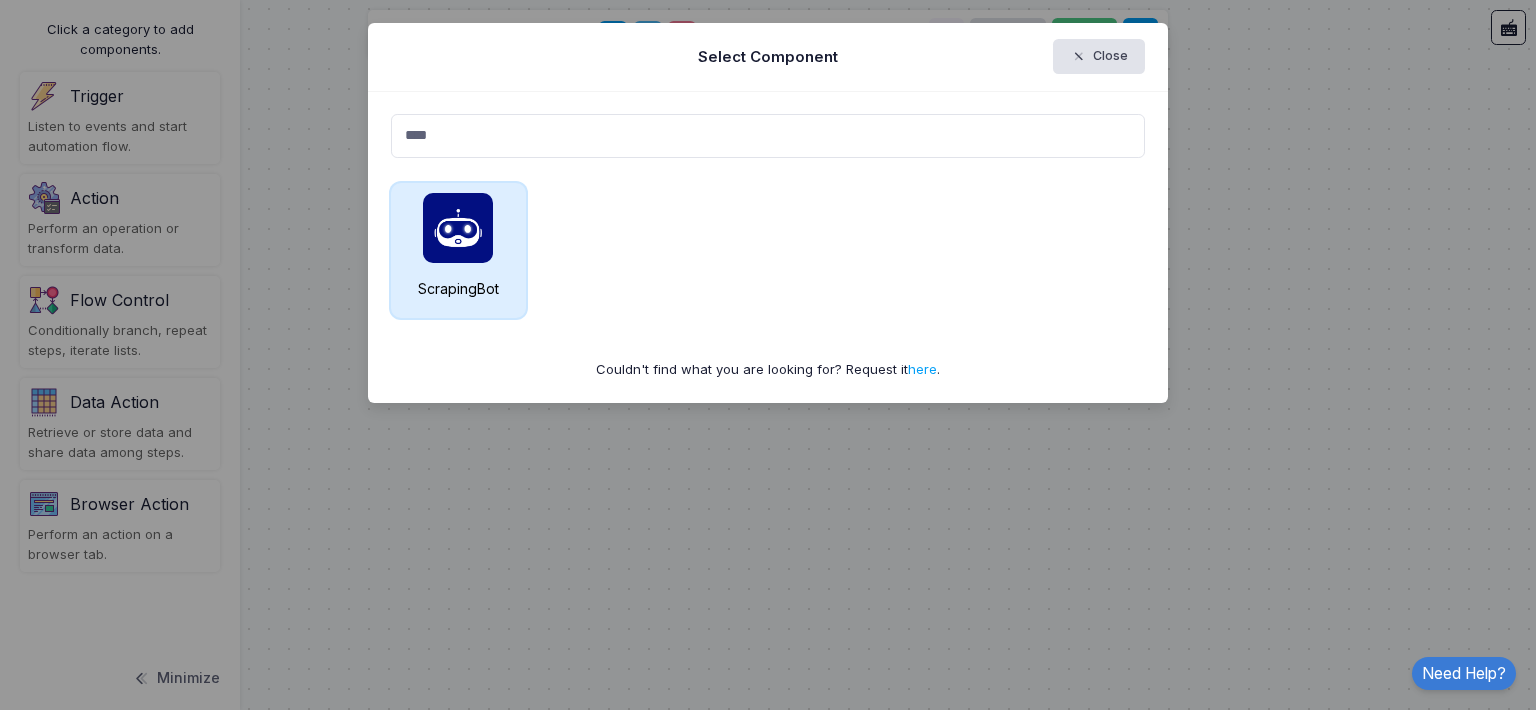 click on "ScrapingBot" at bounding box center (458, 250) 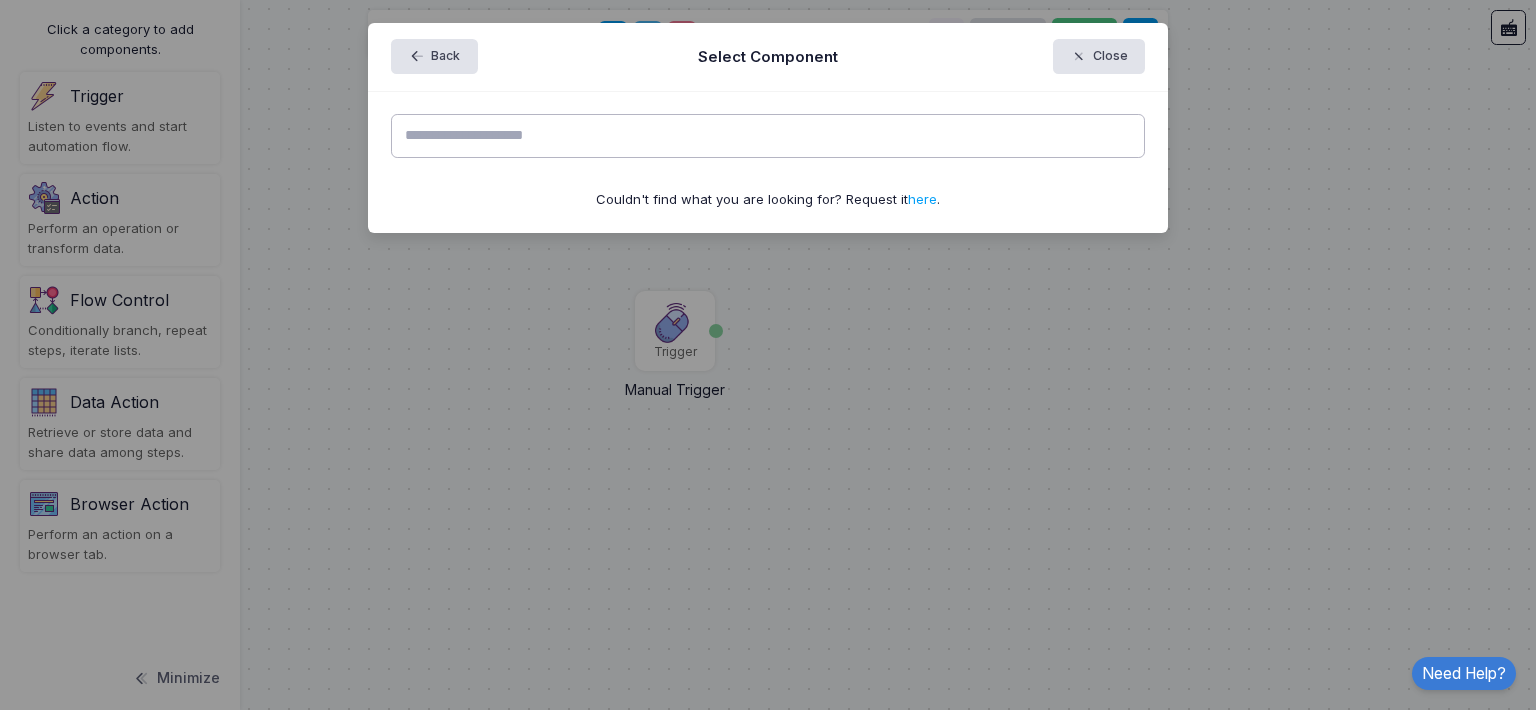 click 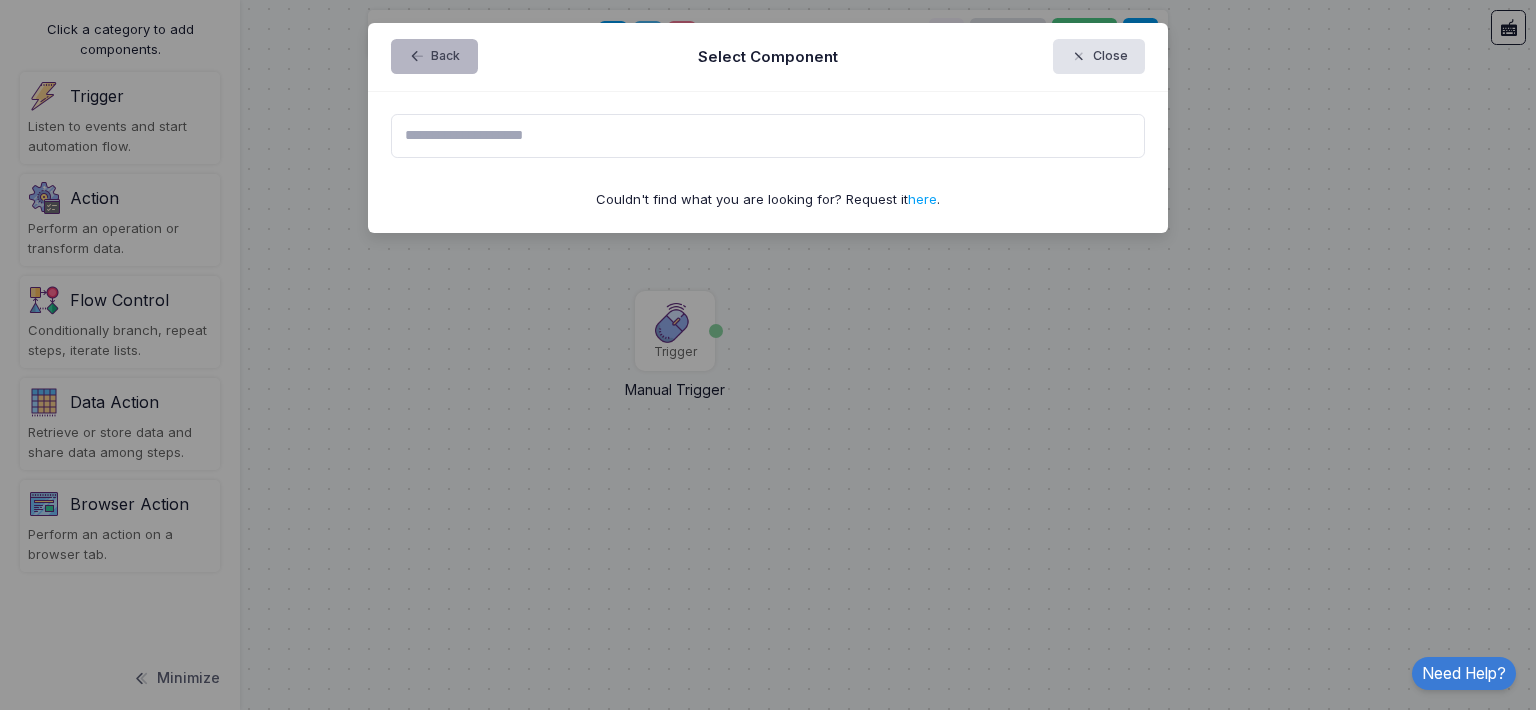 click at bounding box center [426, 57] 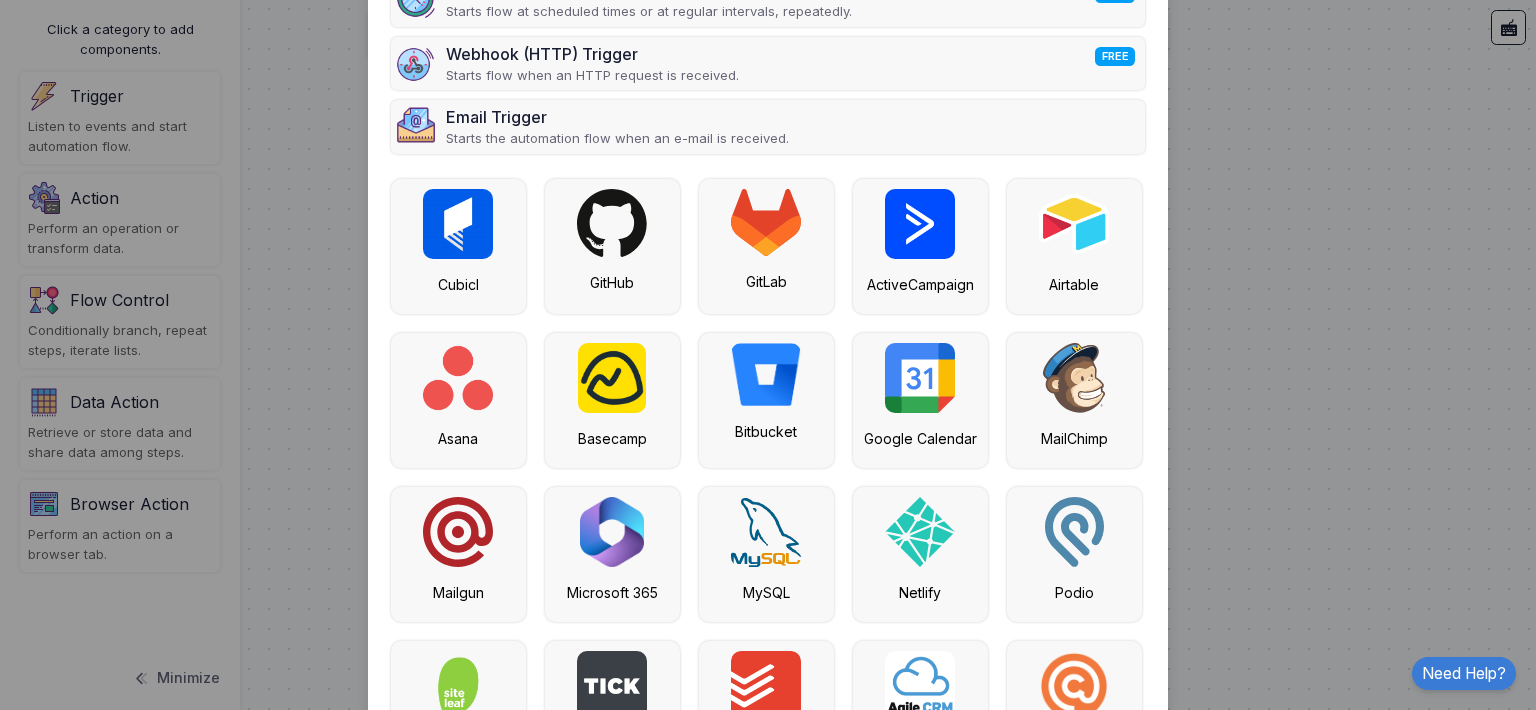 scroll, scrollTop: 430, scrollLeft: 0, axis: vertical 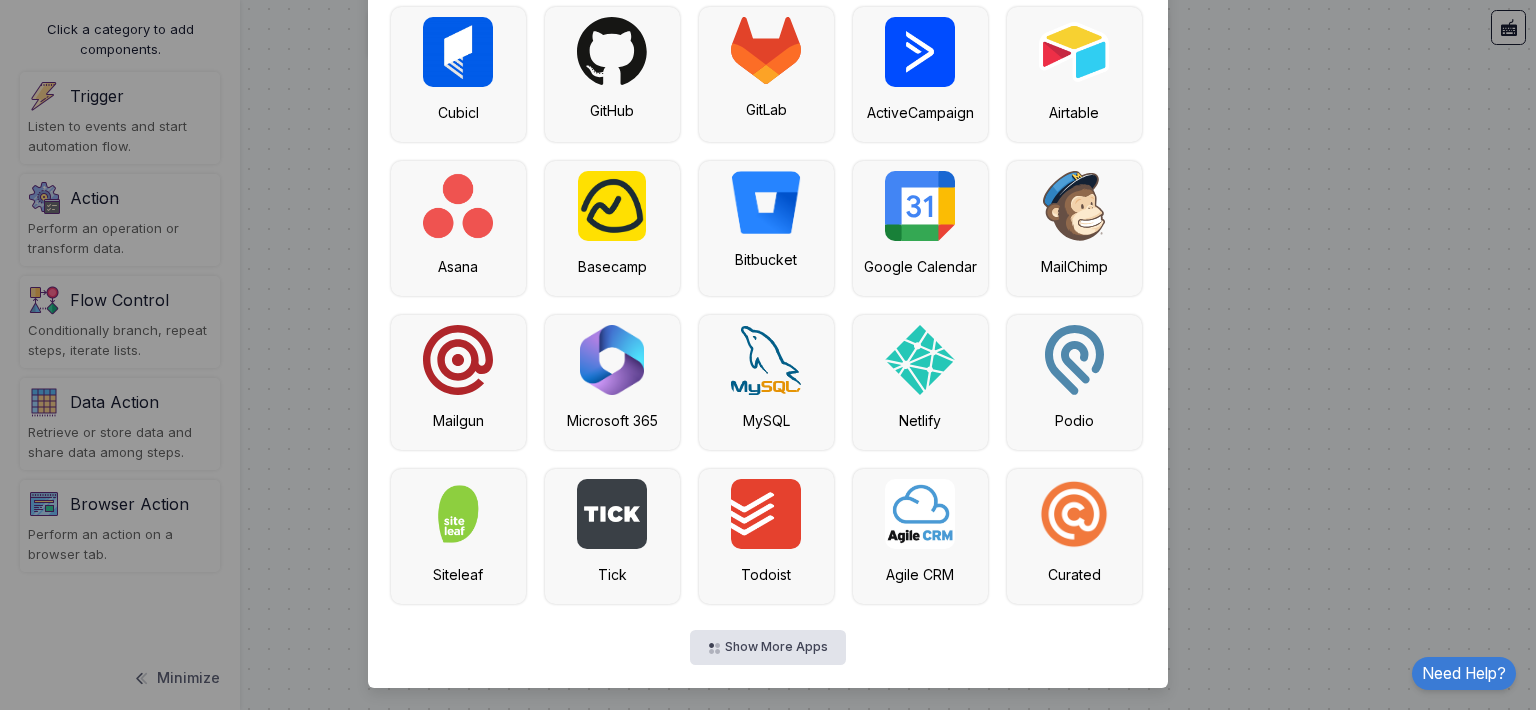 drag, startPoint x: 1386, startPoint y: 373, endPoint x: 1314, endPoint y: 361, distance: 72.99315 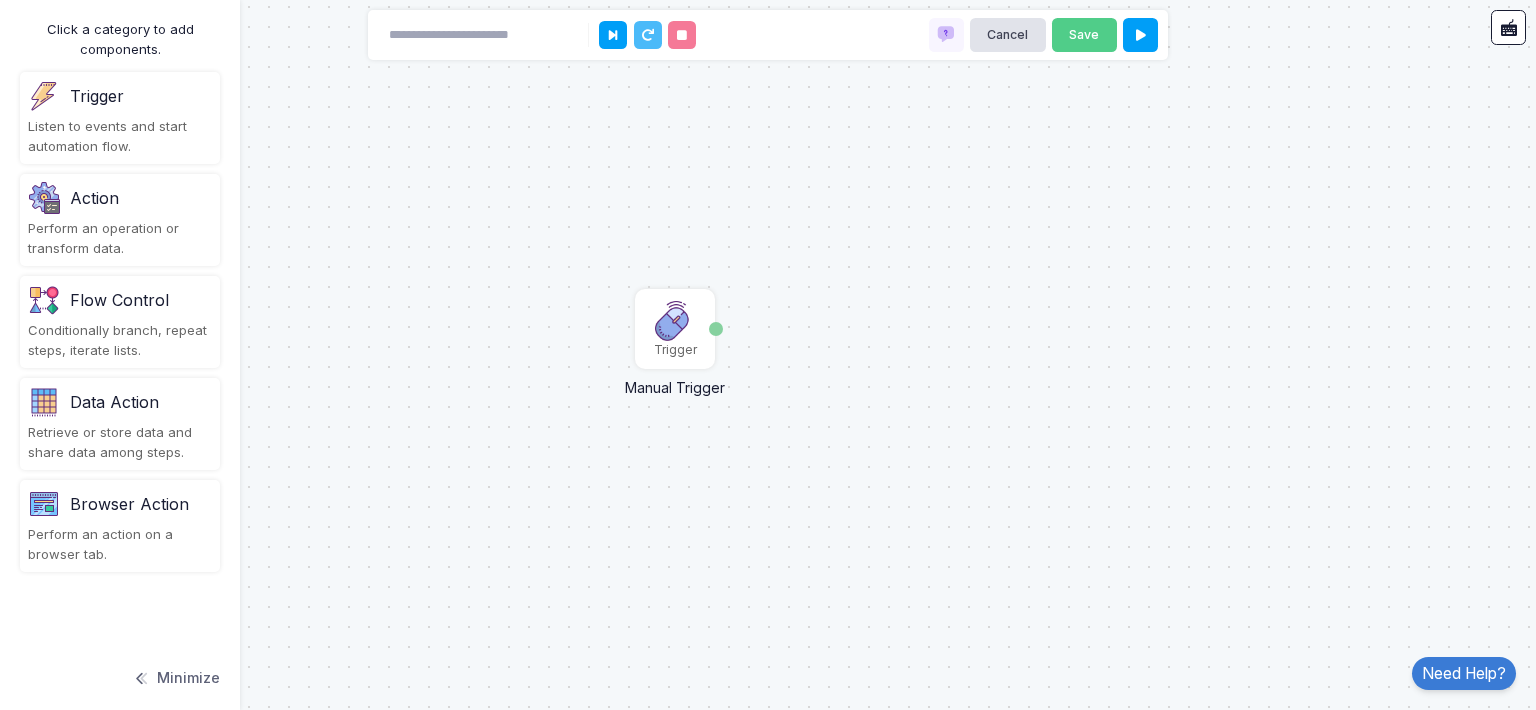 drag, startPoint x: 698, startPoint y: 333, endPoint x: 634, endPoint y: 524, distance: 201.43733 